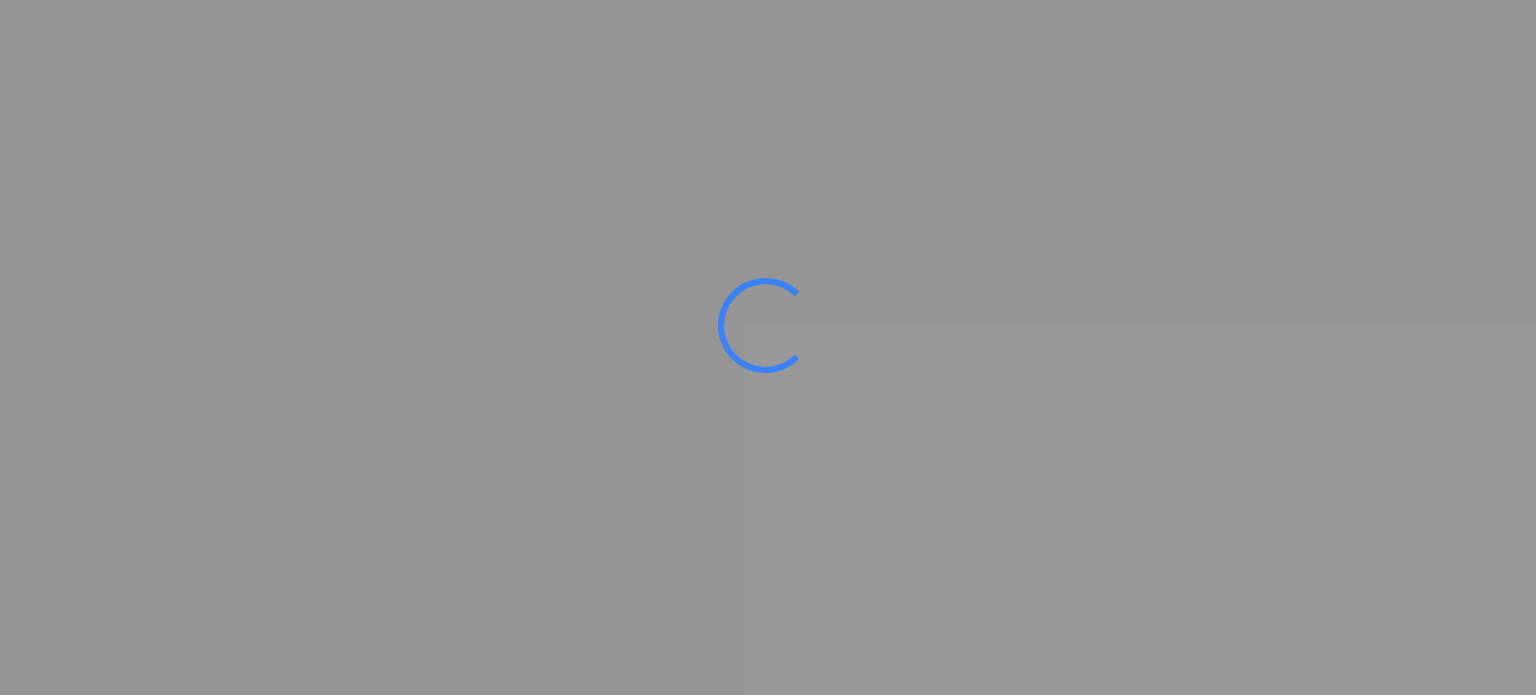 scroll, scrollTop: 0, scrollLeft: 0, axis: both 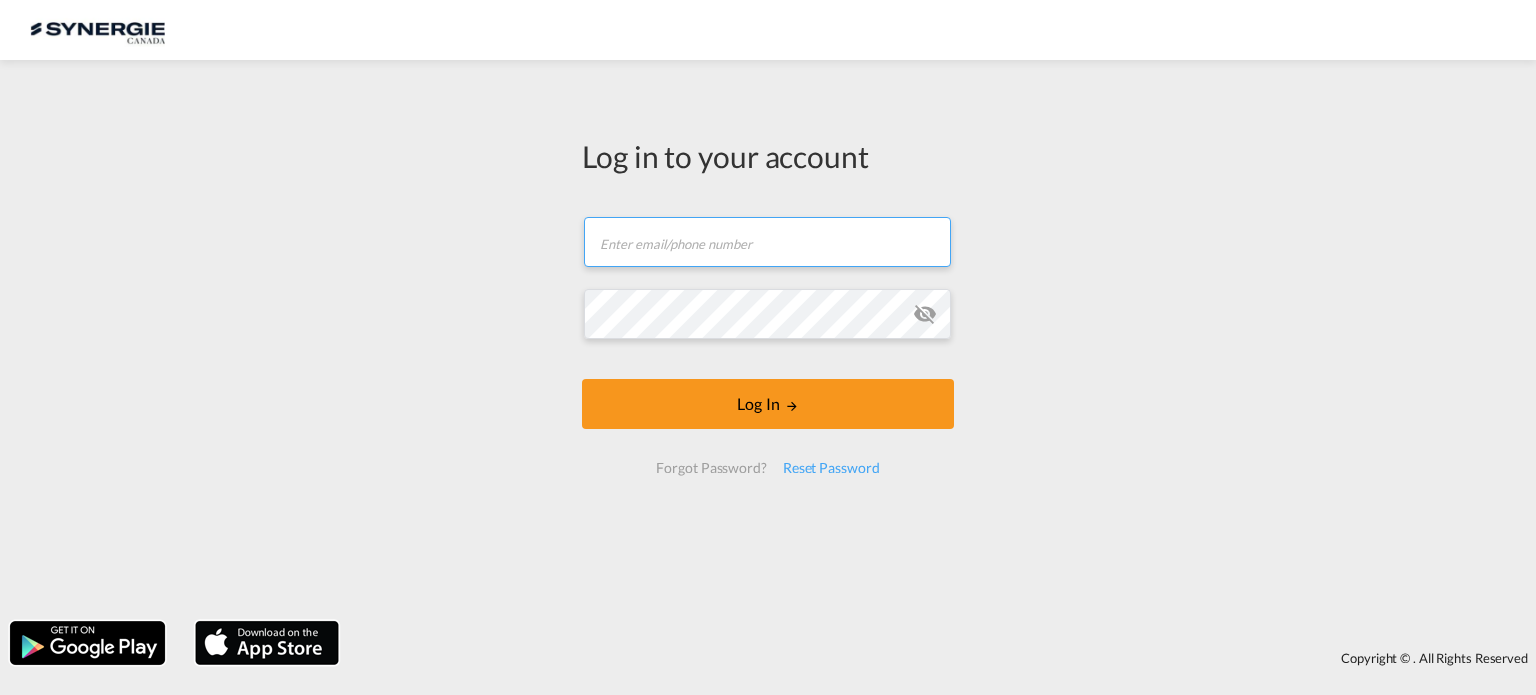 type on "[EMAIL_ADDRESS][DOMAIN_NAME]" 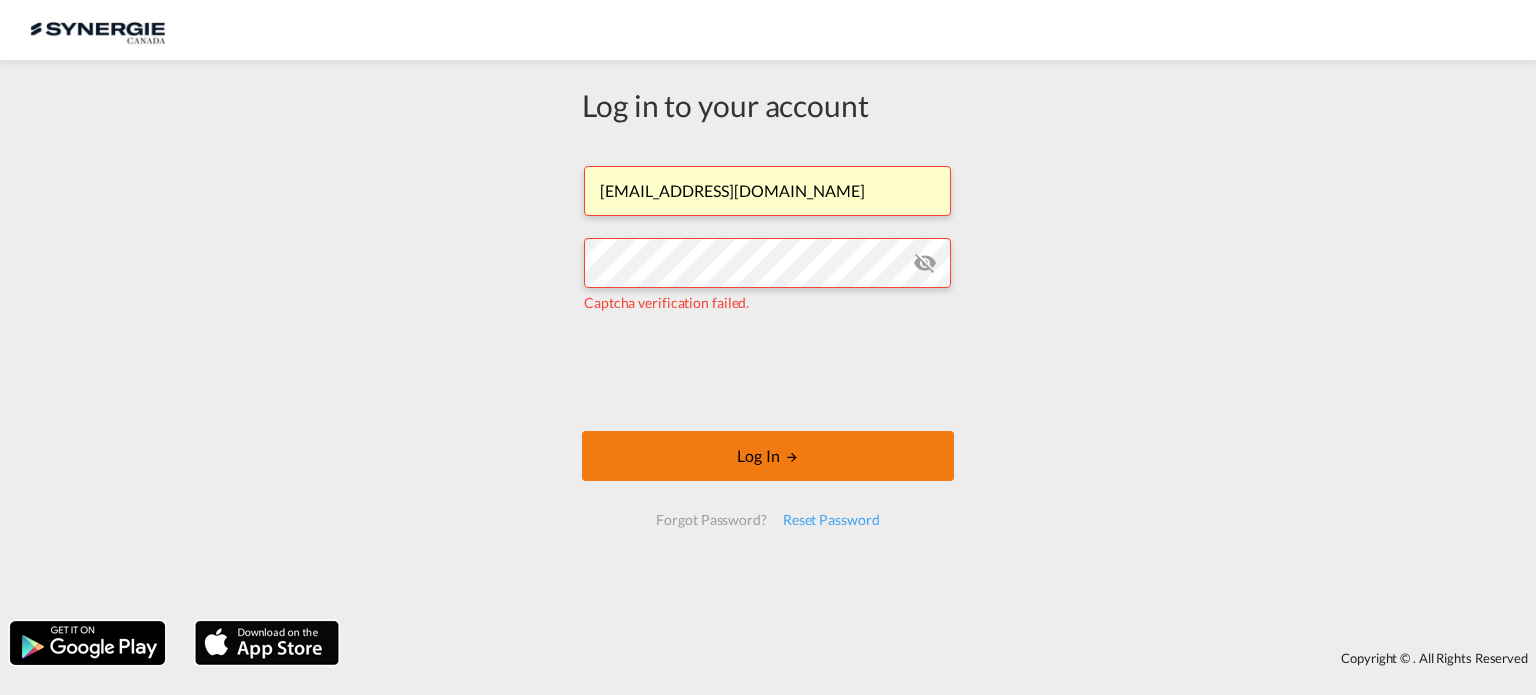 click on "Log In" at bounding box center [768, 456] 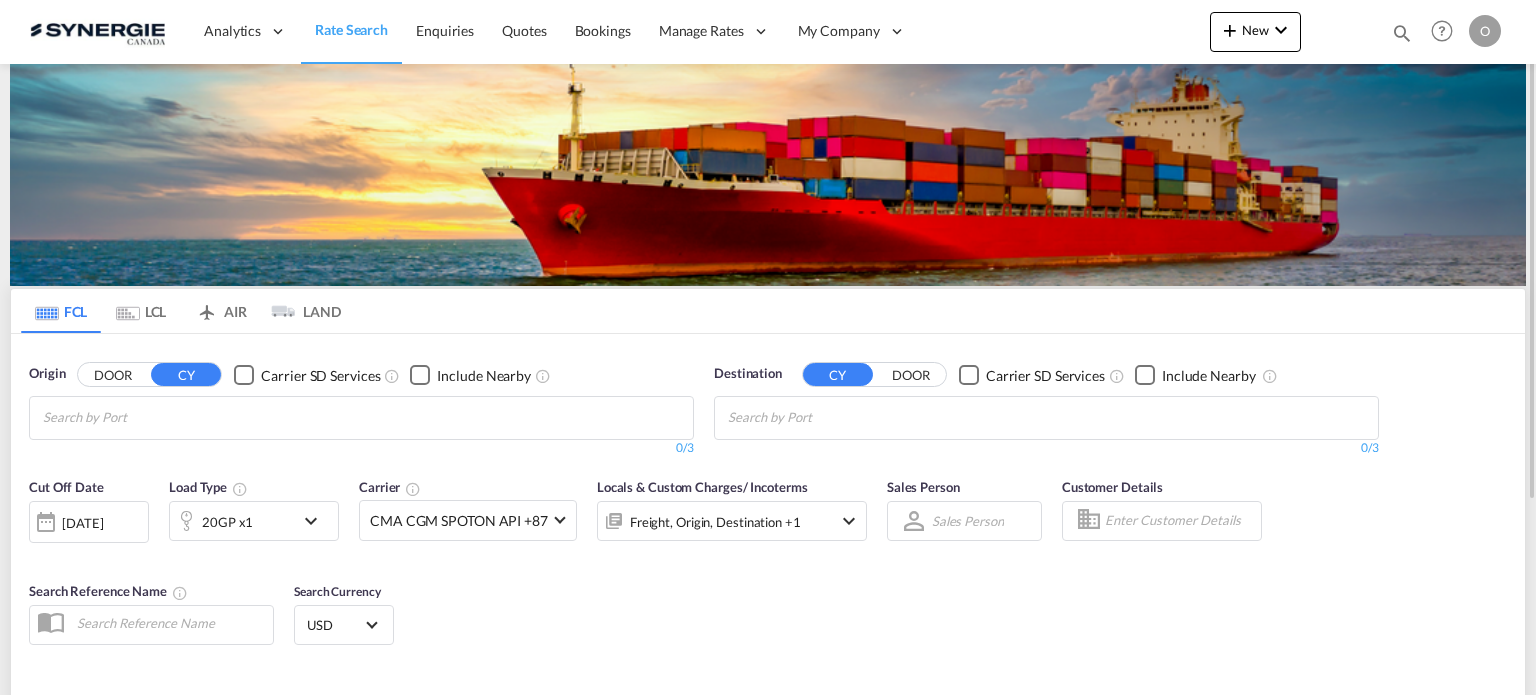click at bounding box center (1402, 33) 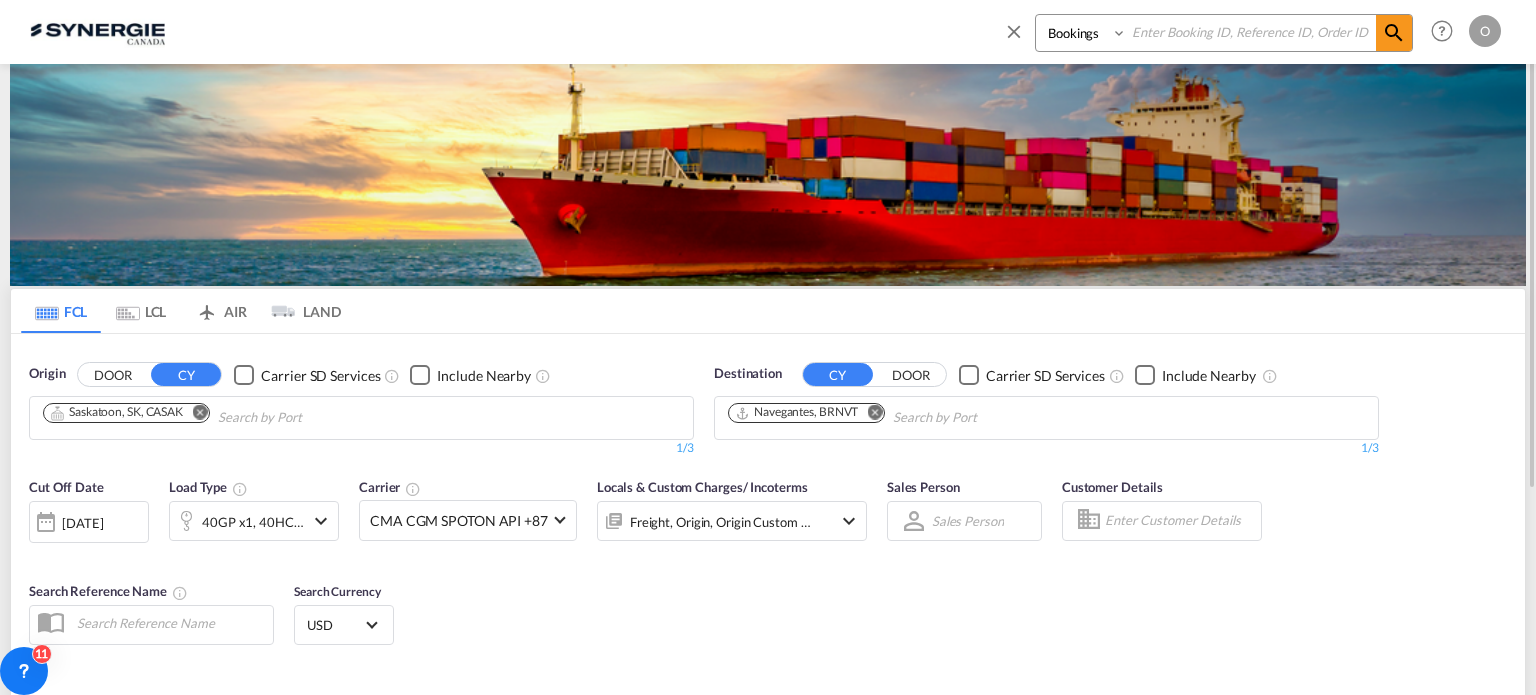 drag, startPoint x: 1067, startPoint y: 32, endPoint x: 1067, endPoint y: 49, distance: 17 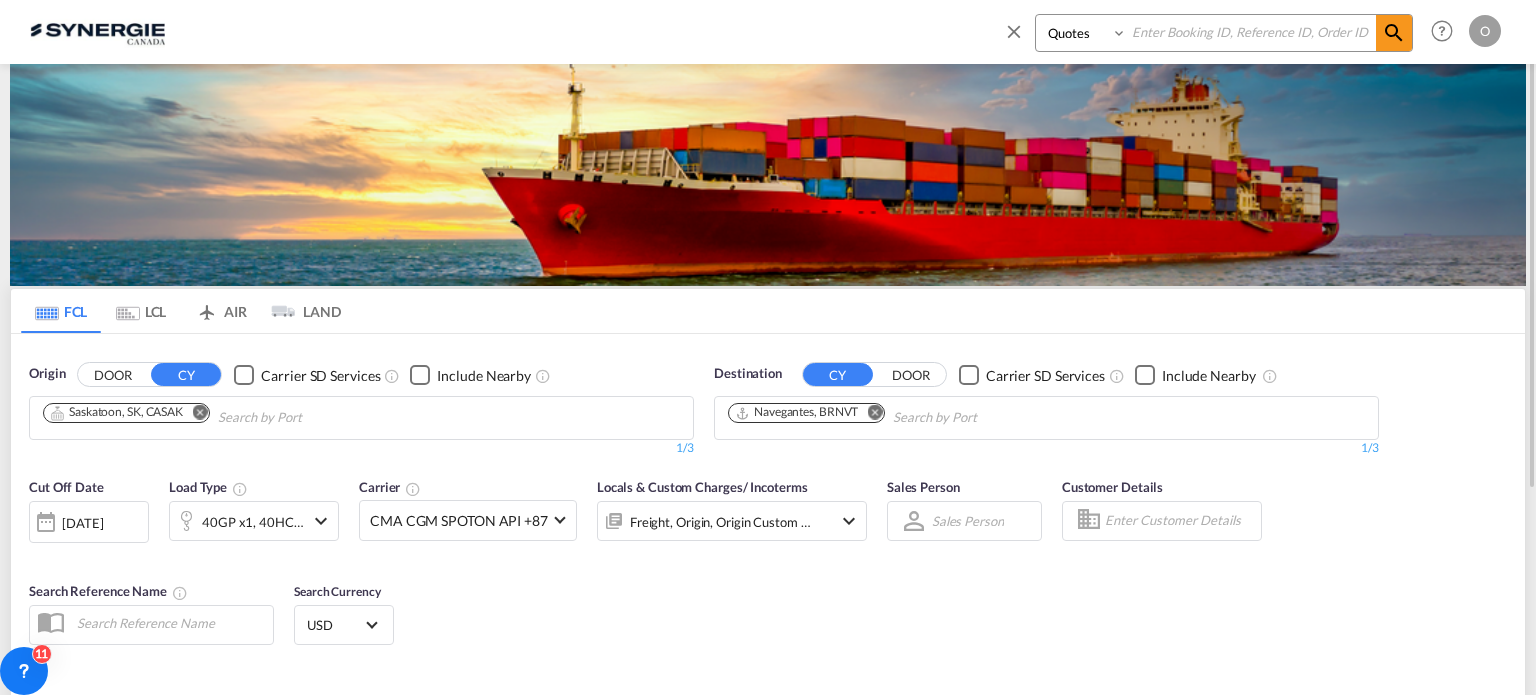 click on "Bookings Quotes Enquiries" at bounding box center [1083, 33] 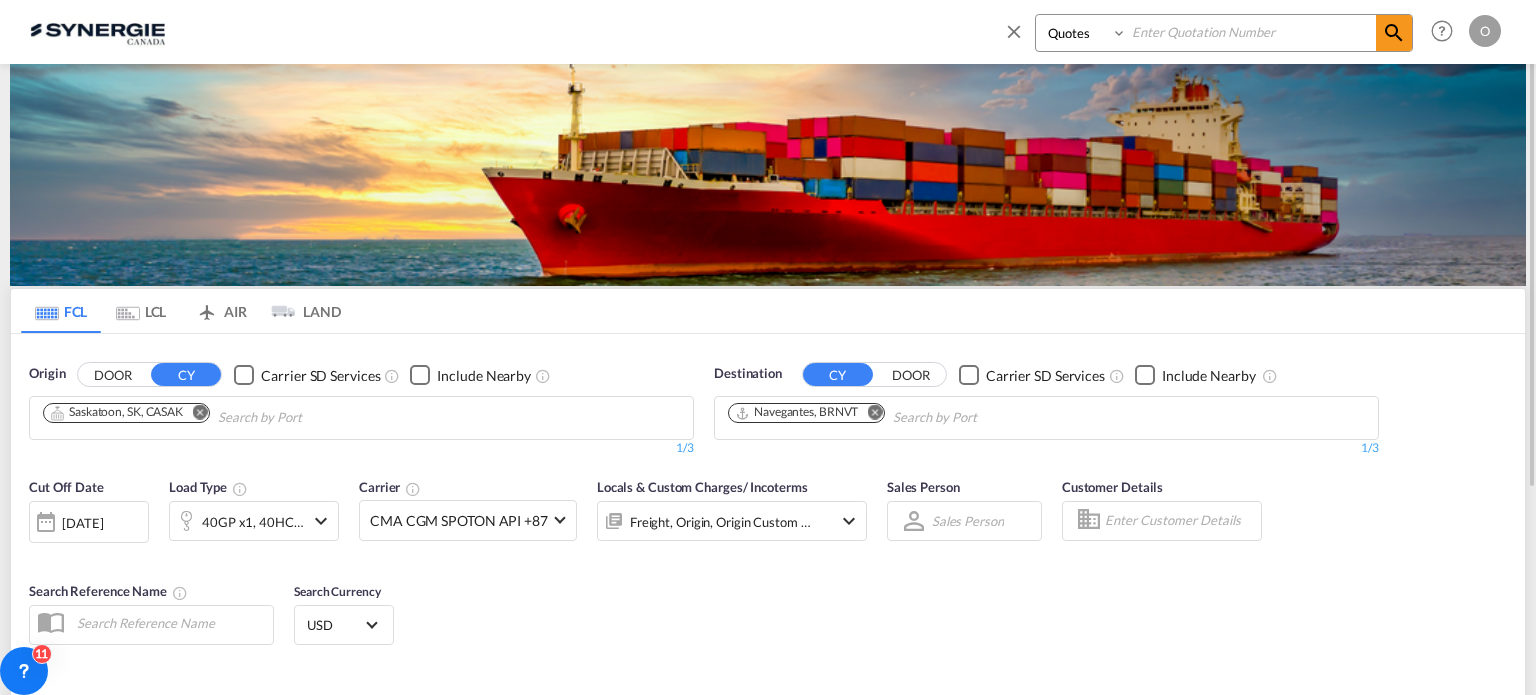 click at bounding box center (1251, 32) 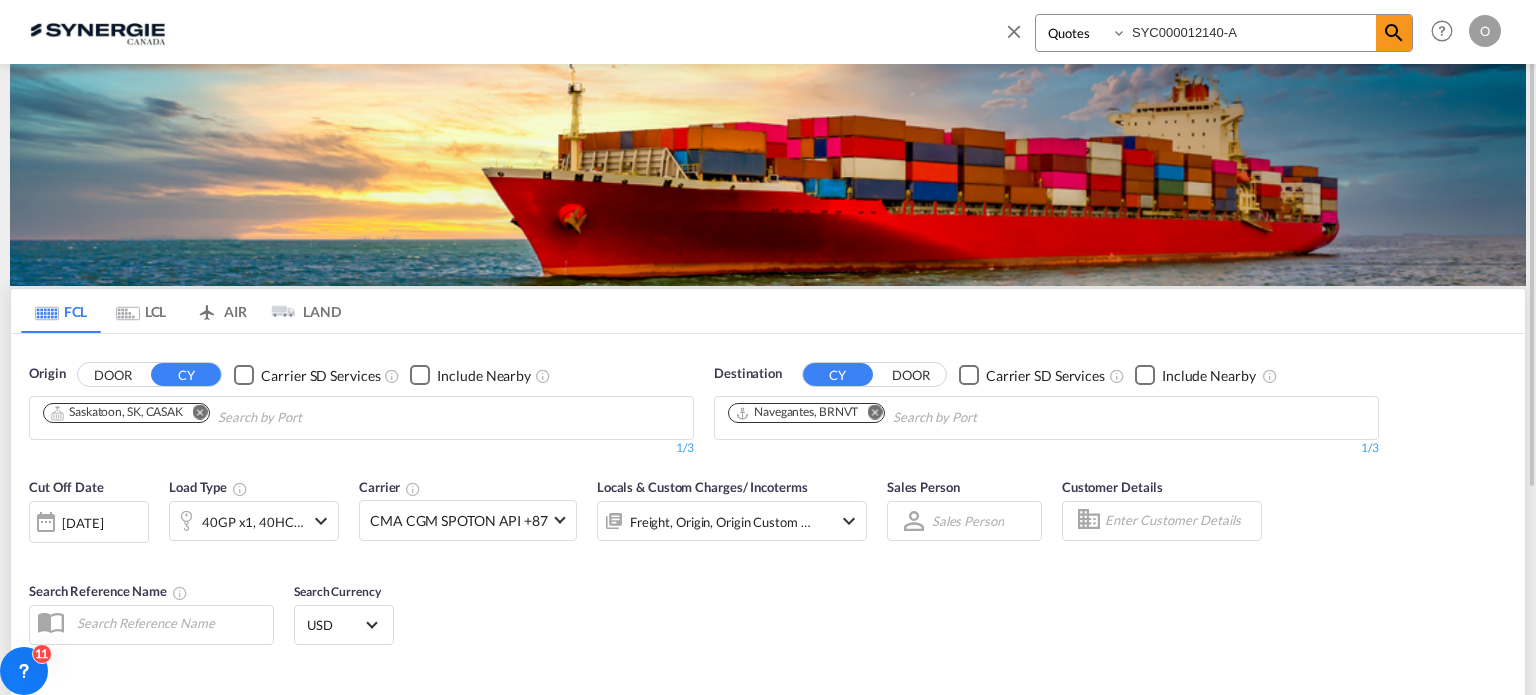 type on "SYC000012140-A" 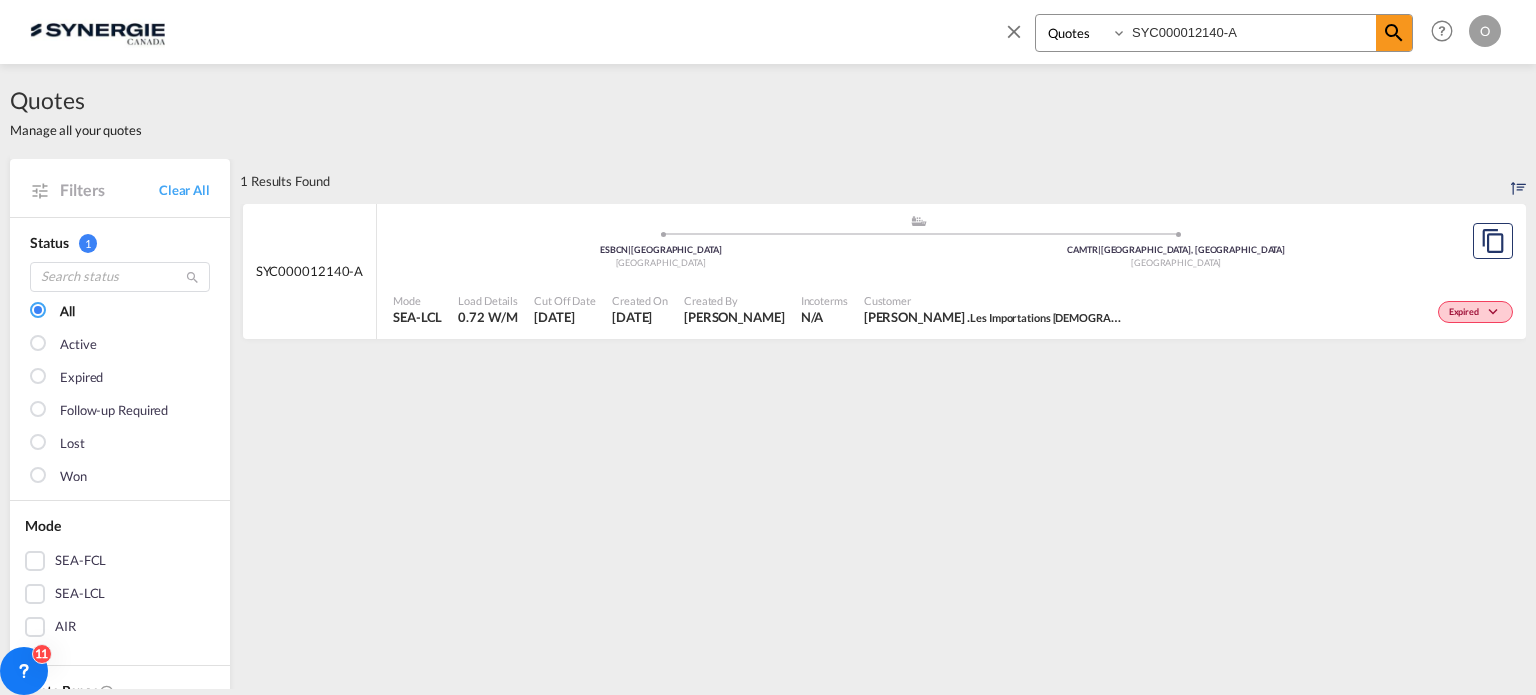 click on "Mode
SEA-LCL
Load Details
0.72 W/M
Cut Off Date
6 Jun 2025 Created On   6 Jun 2025
Created By
Pablo Gomez Saldarriaga Incoterms   N/A Customer
Chloe .
Les Importations Bolide Ltee
Expired" at bounding box center (951, 310) 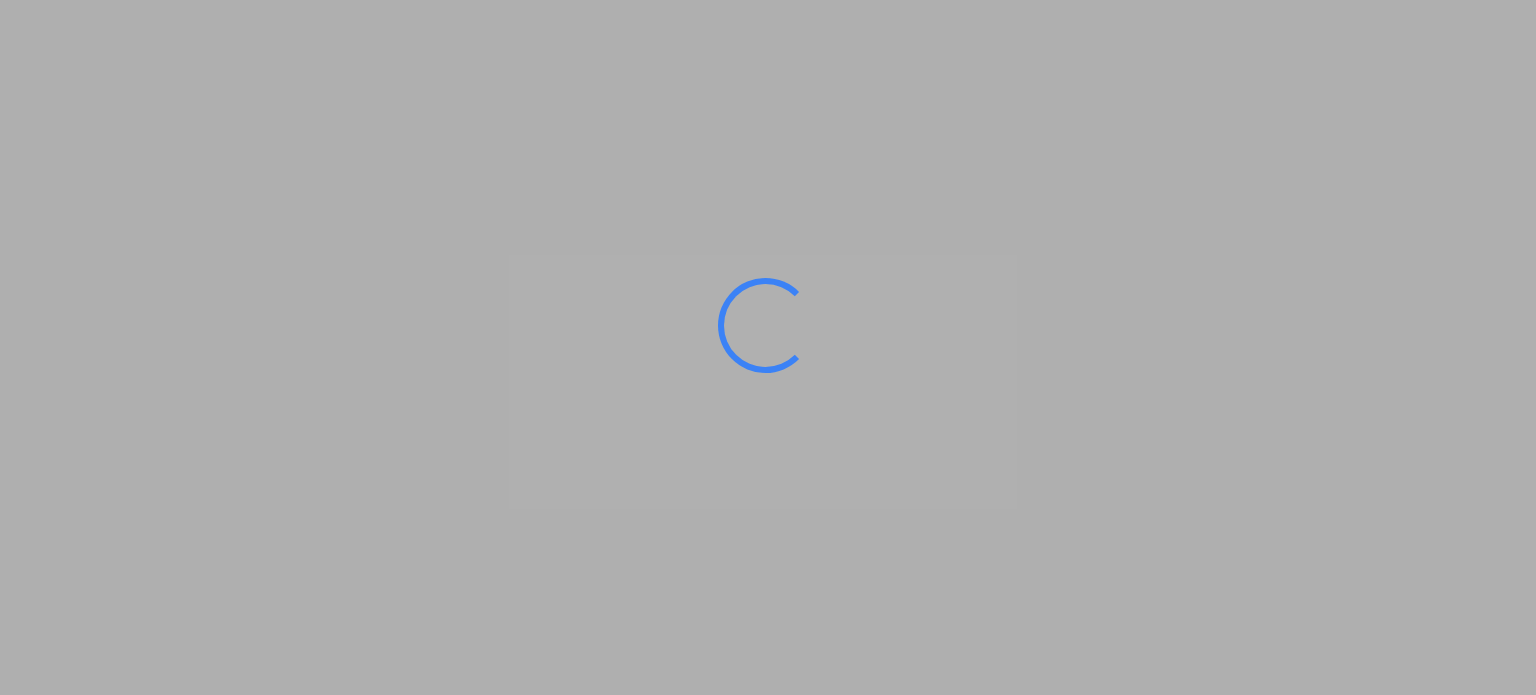 scroll, scrollTop: 0, scrollLeft: 0, axis: both 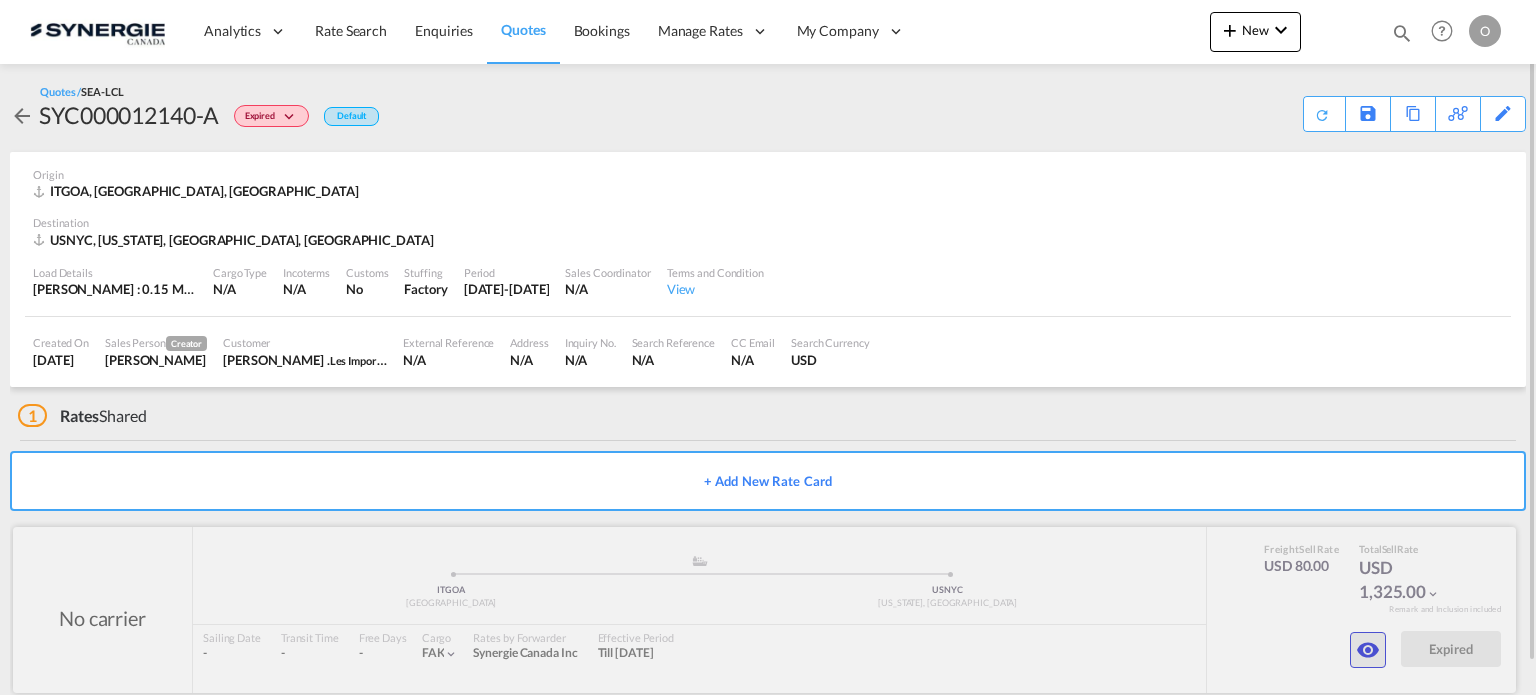click at bounding box center (1368, 650) 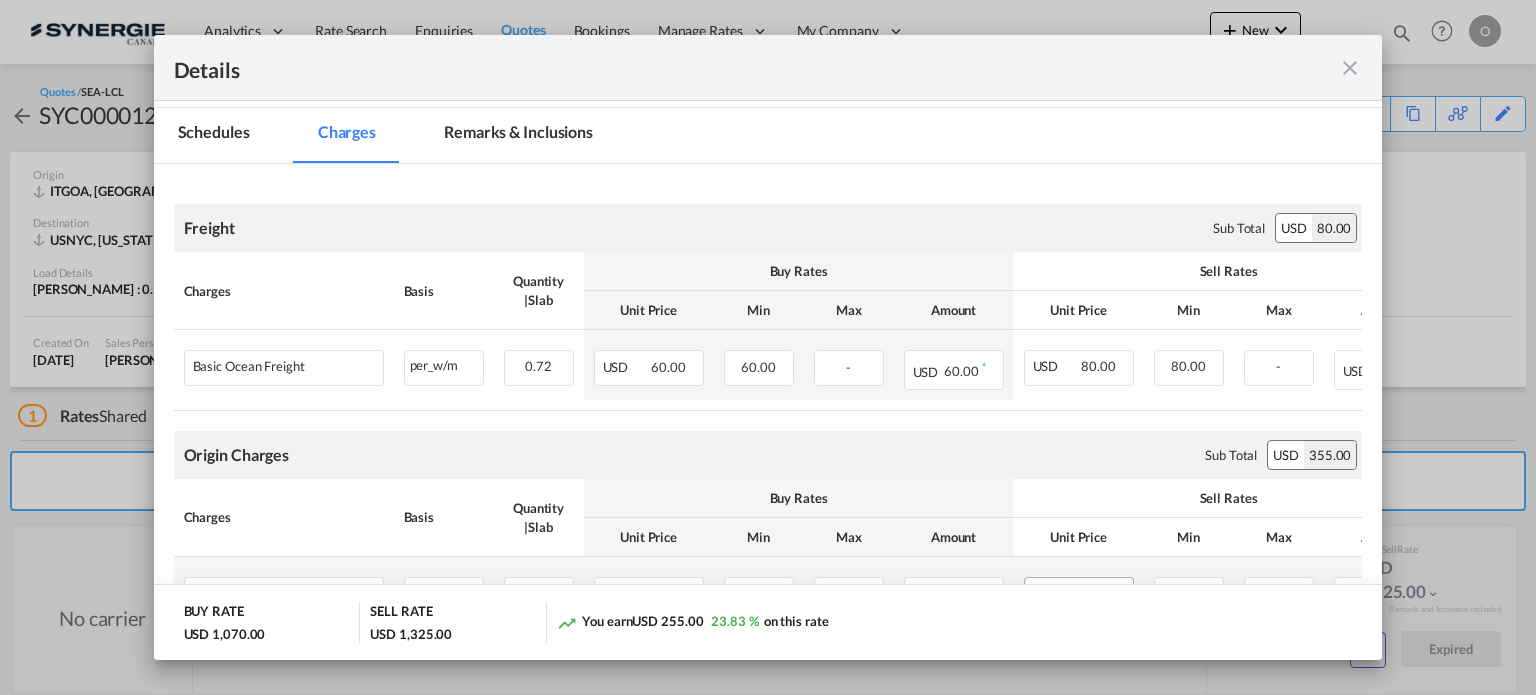 scroll, scrollTop: 100, scrollLeft: 0, axis: vertical 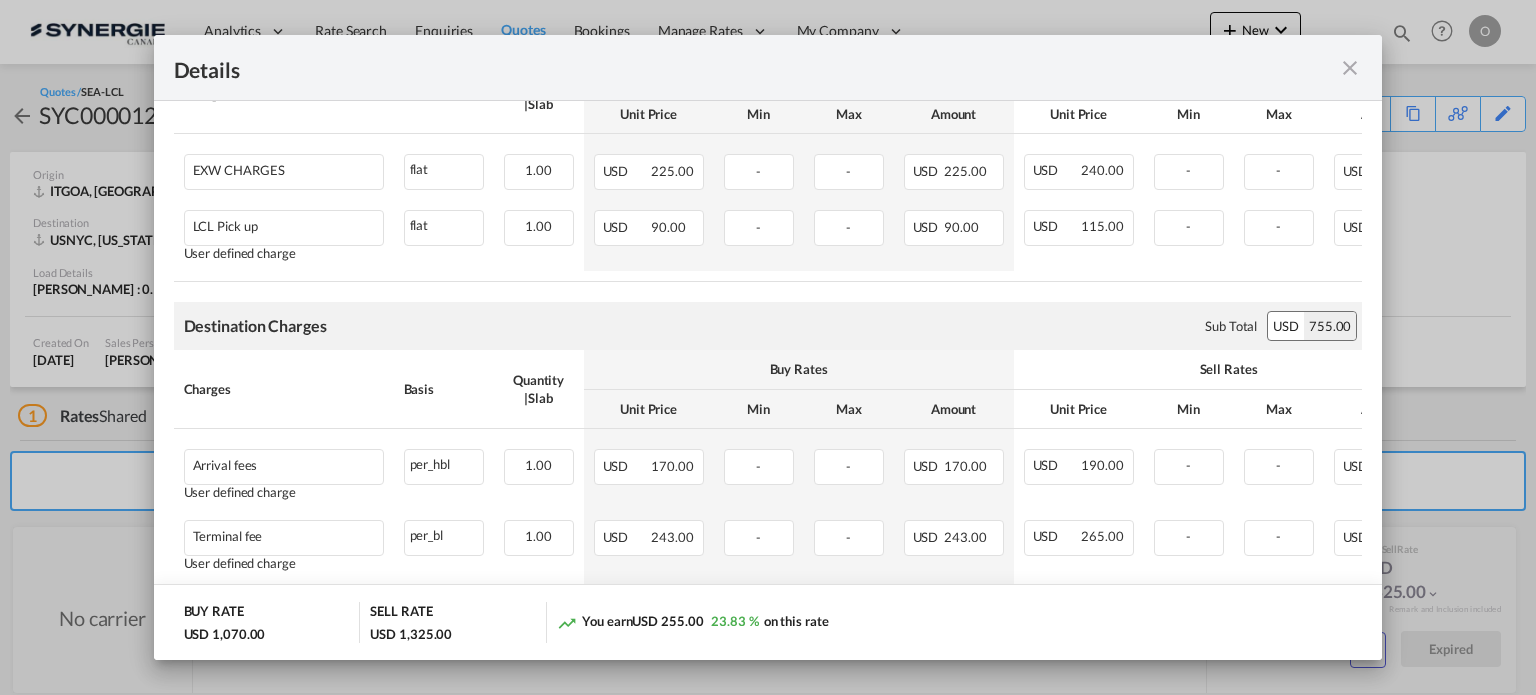 click at bounding box center (1350, 68) 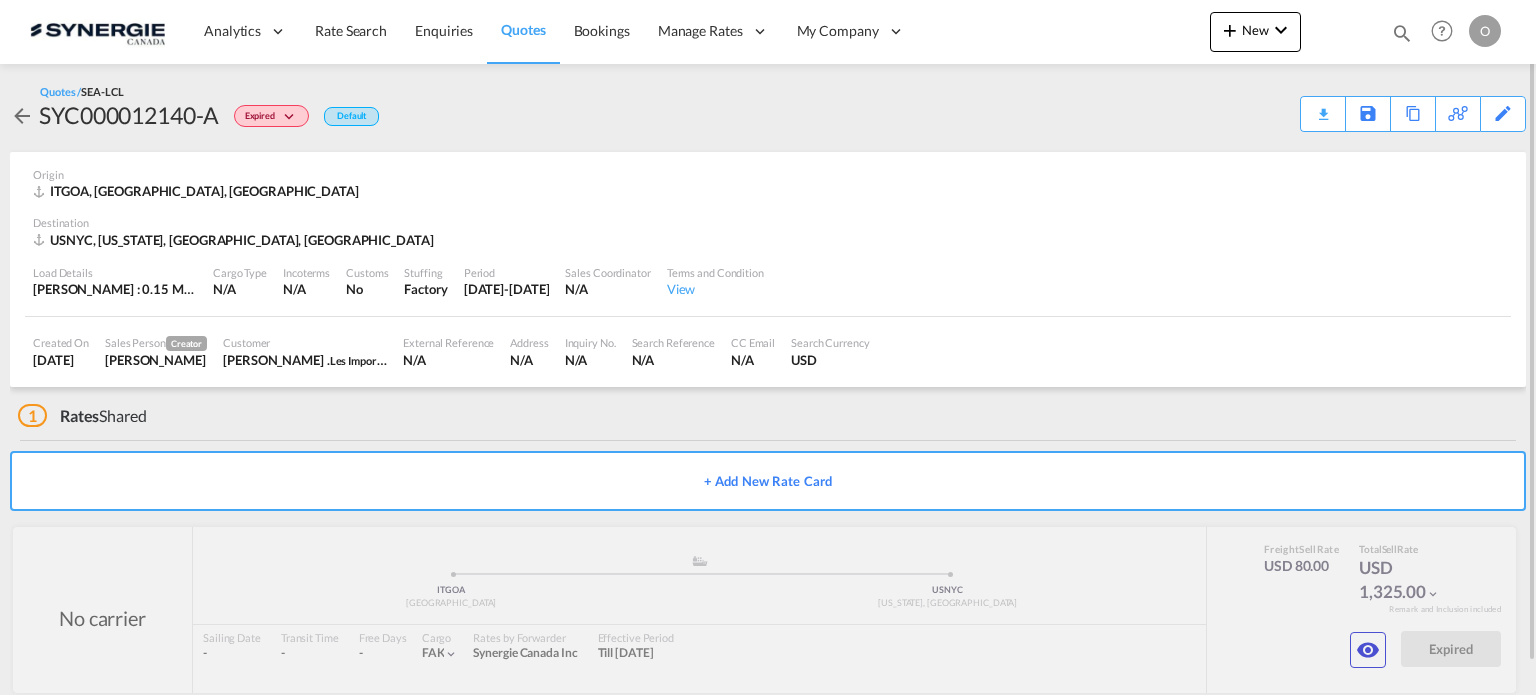 click at bounding box center (1402, 33) 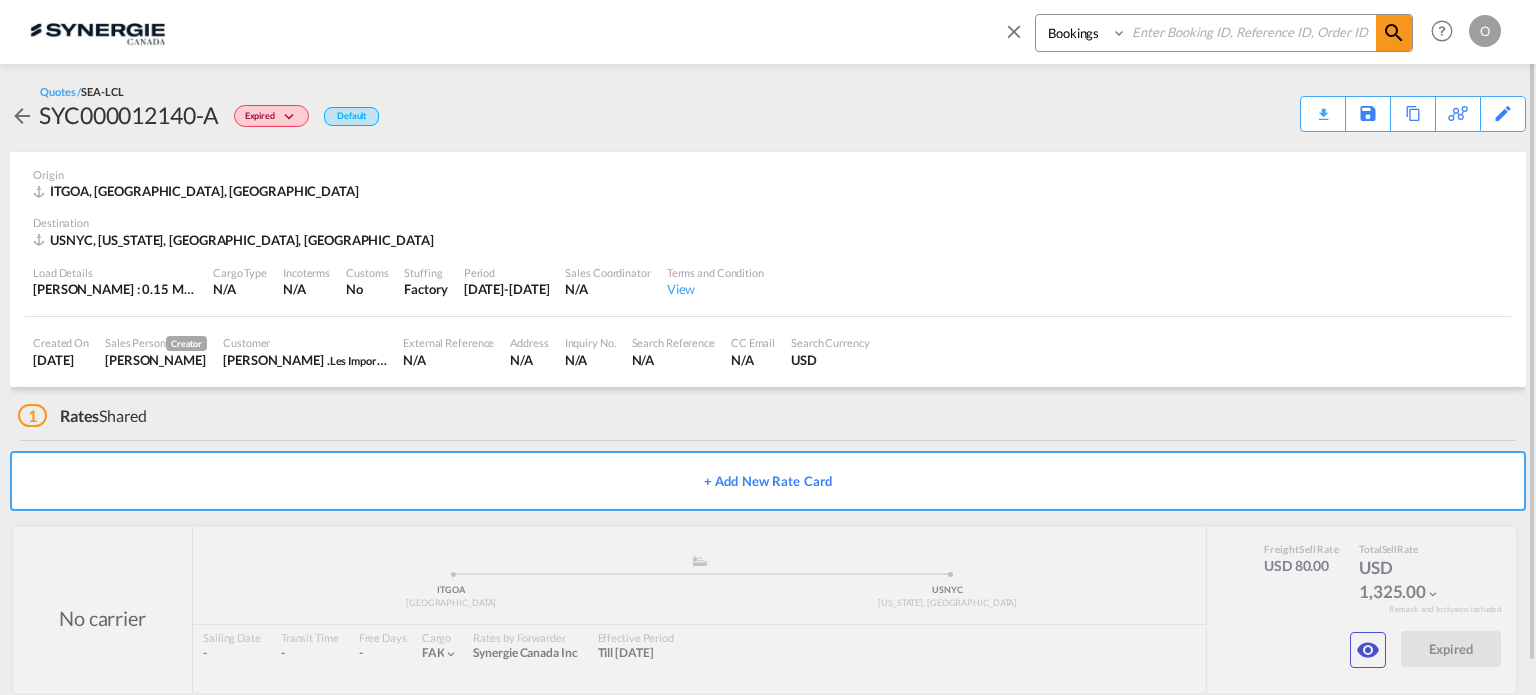 click on "Bookings Quotes Enquiries" at bounding box center (1083, 33) 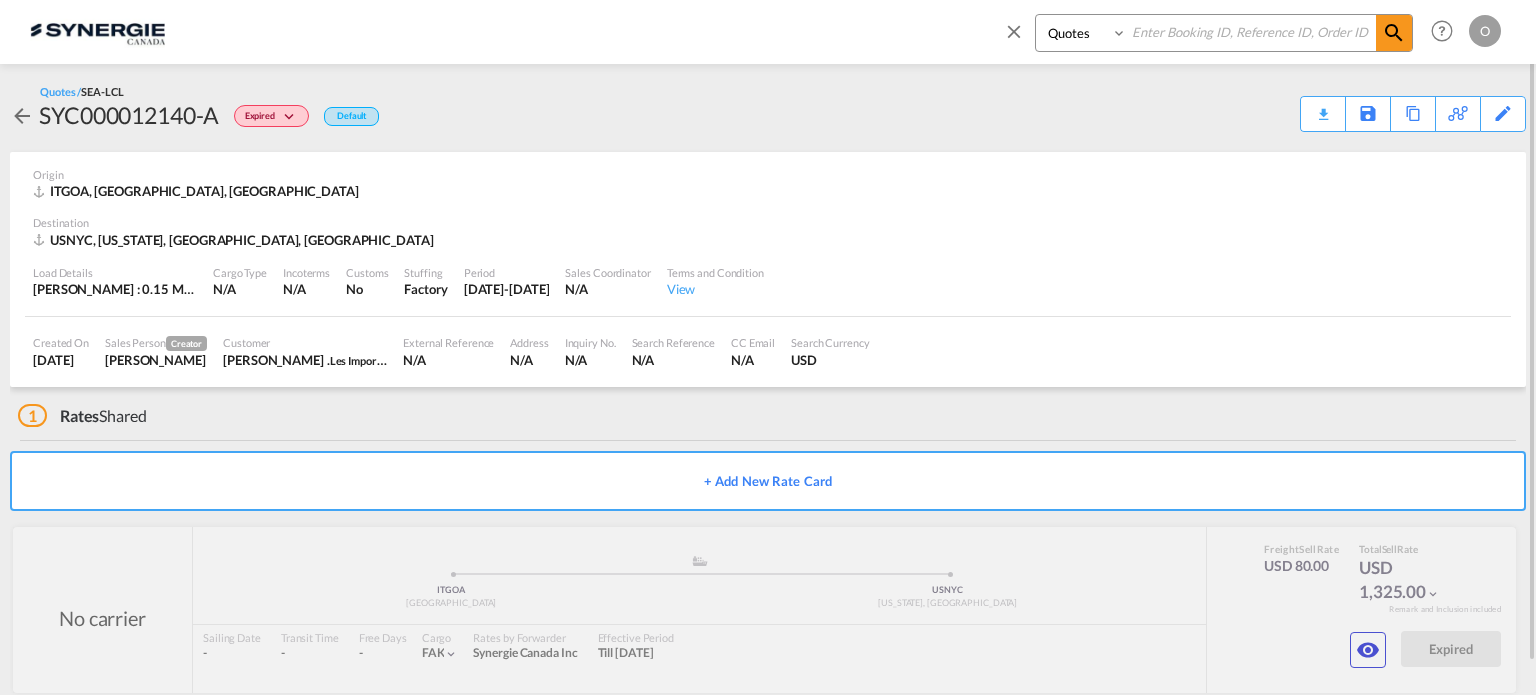 click on "Bookings Quotes Enquiries" at bounding box center (1083, 33) 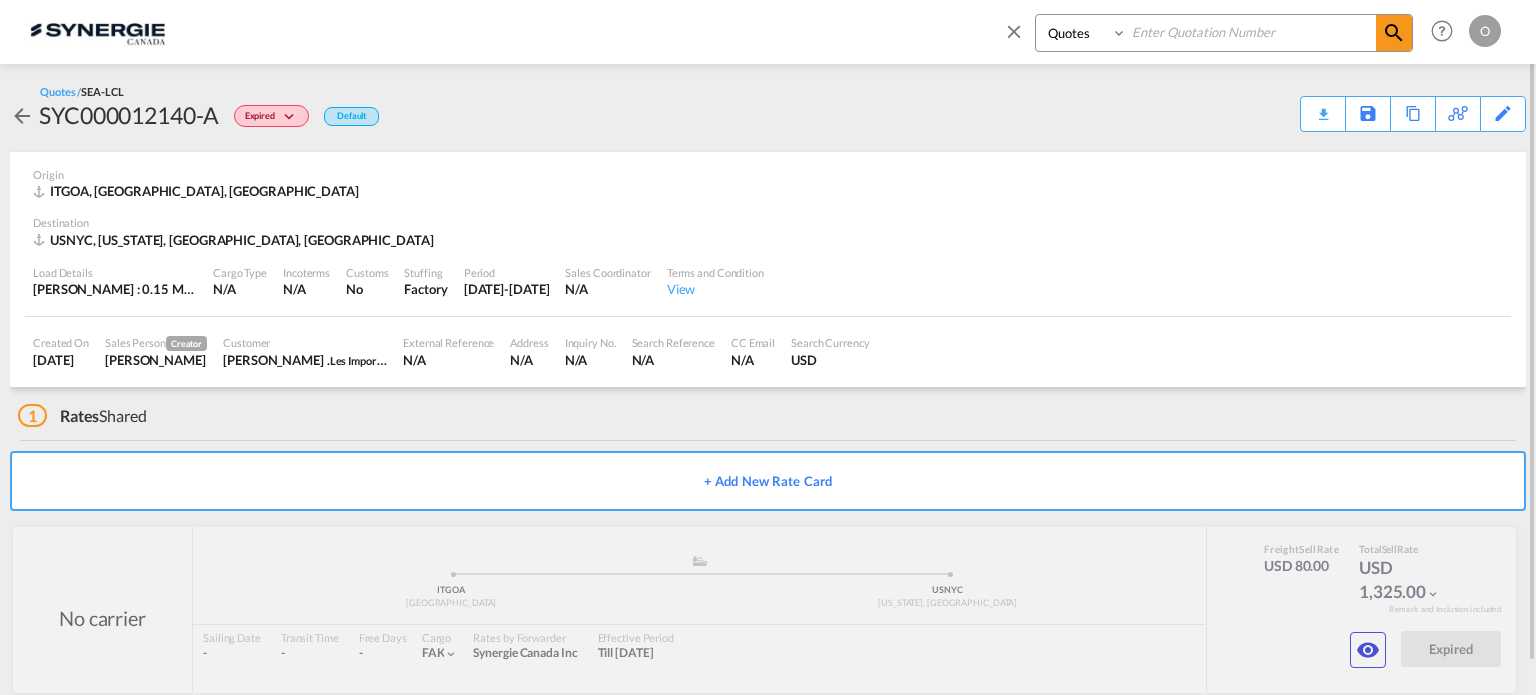 click at bounding box center [1251, 32] 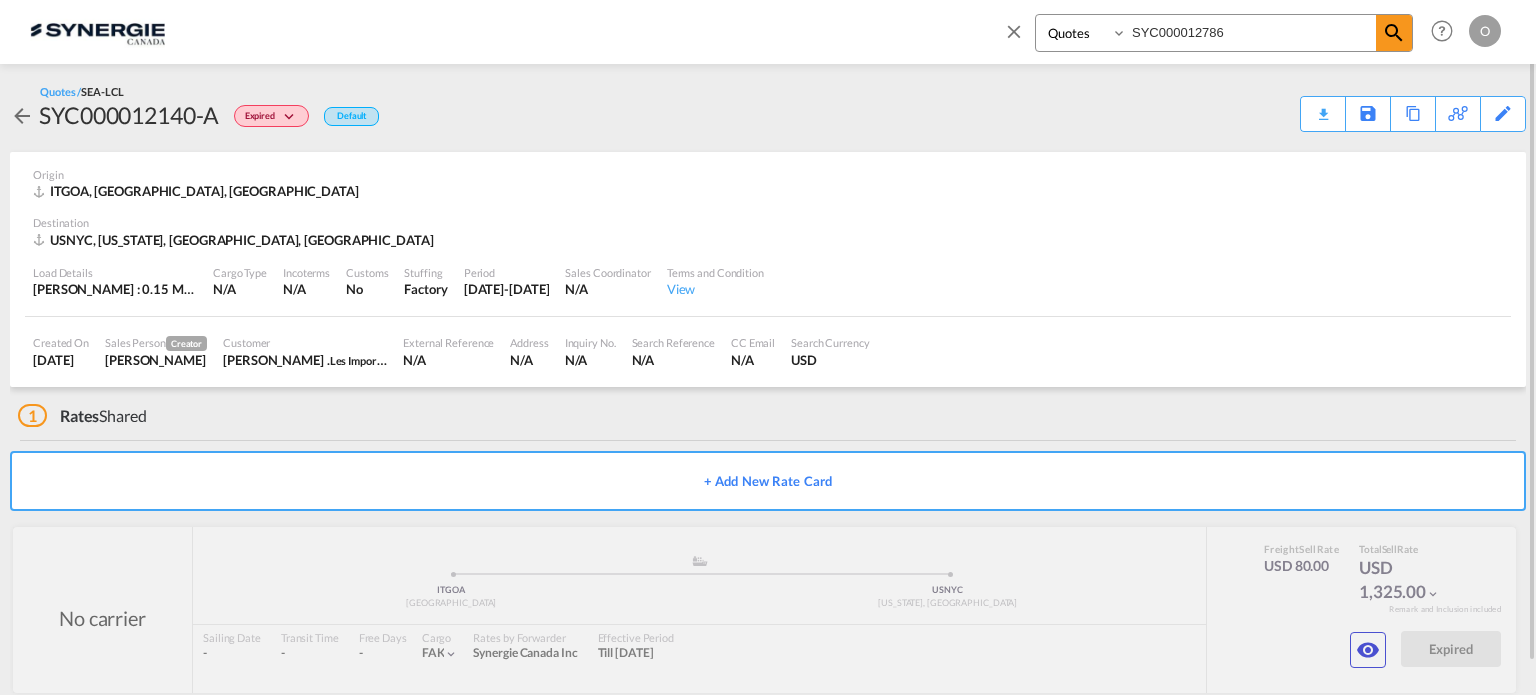 type on "SYC000012786" 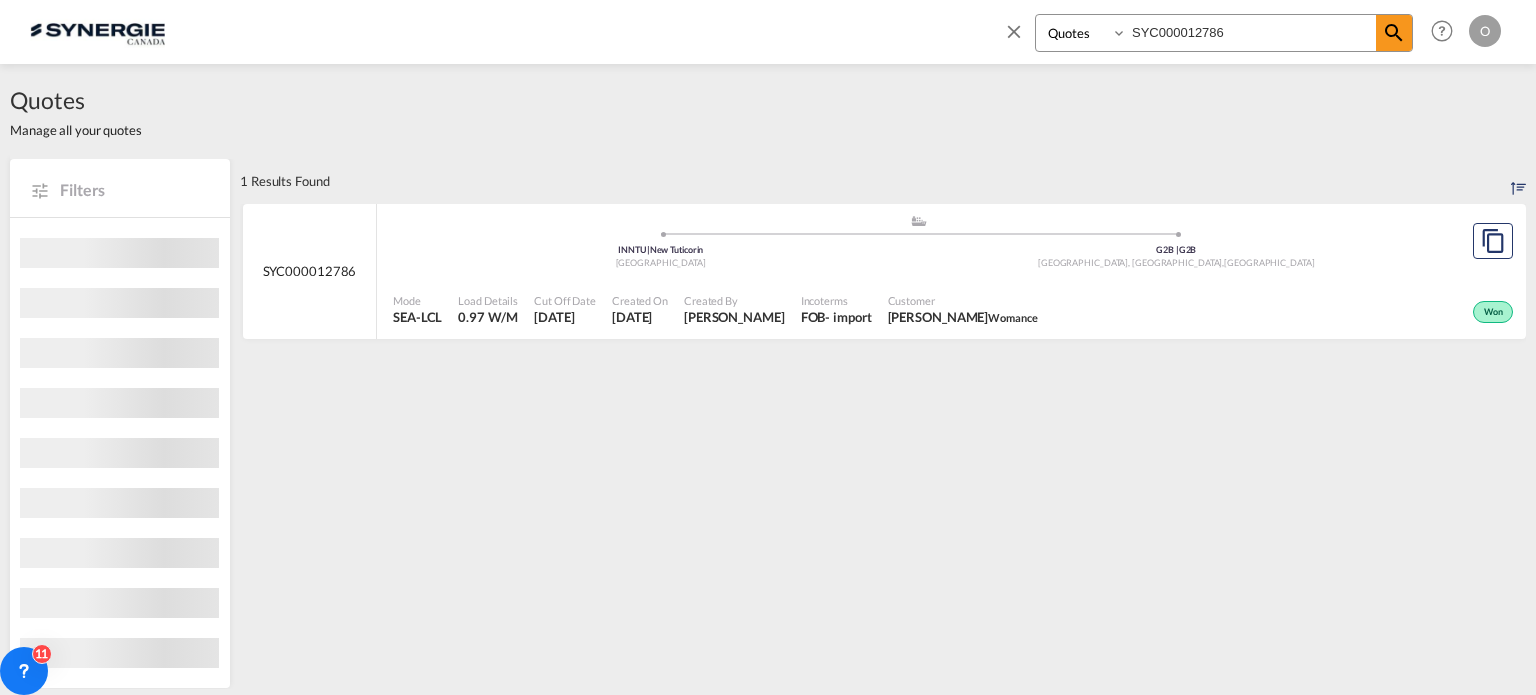 click on "Customer
Angélyque Blais
Womance" at bounding box center [963, 310] 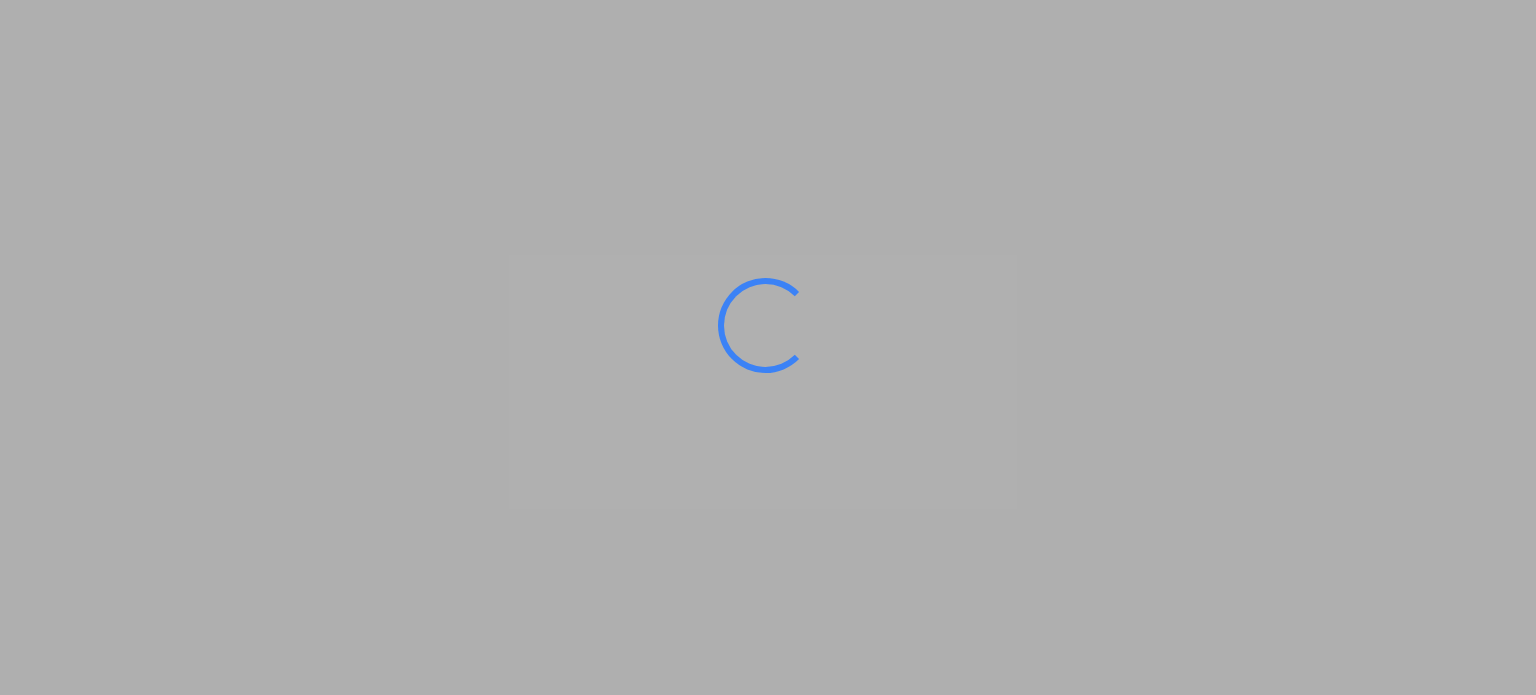 scroll, scrollTop: 0, scrollLeft: 0, axis: both 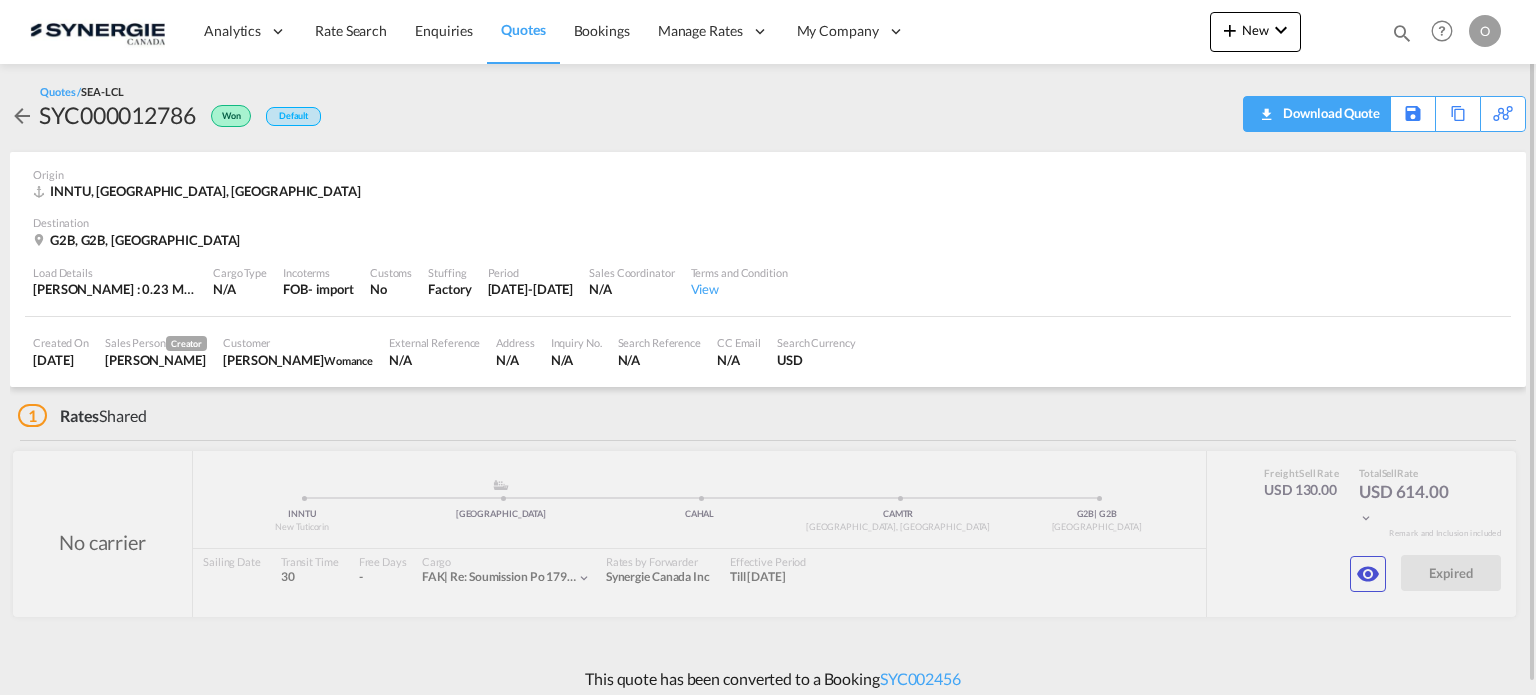 click on "Download Quote" at bounding box center [1329, 113] 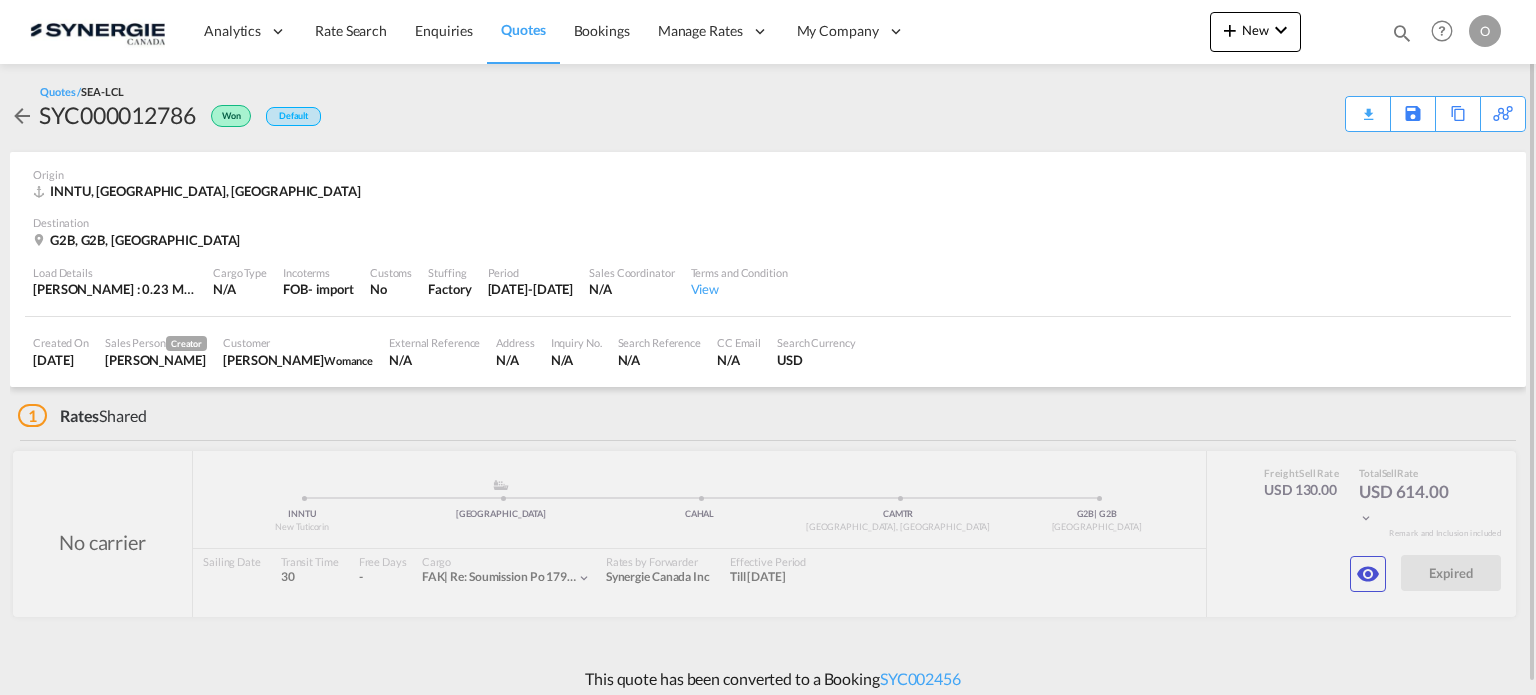 click at bounding box center (1402, 33) 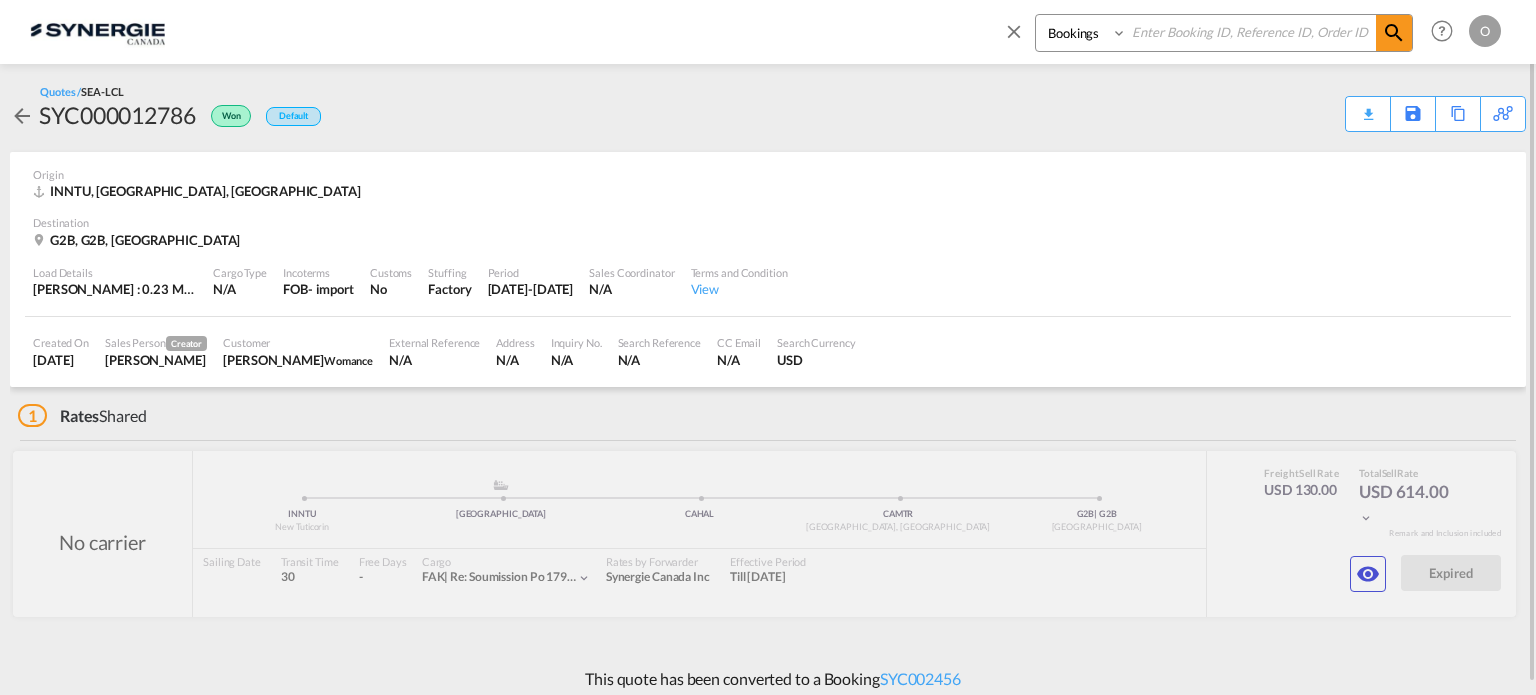 click on "Bookings Quotes Enquiries" at bounding box center (1083, 33) 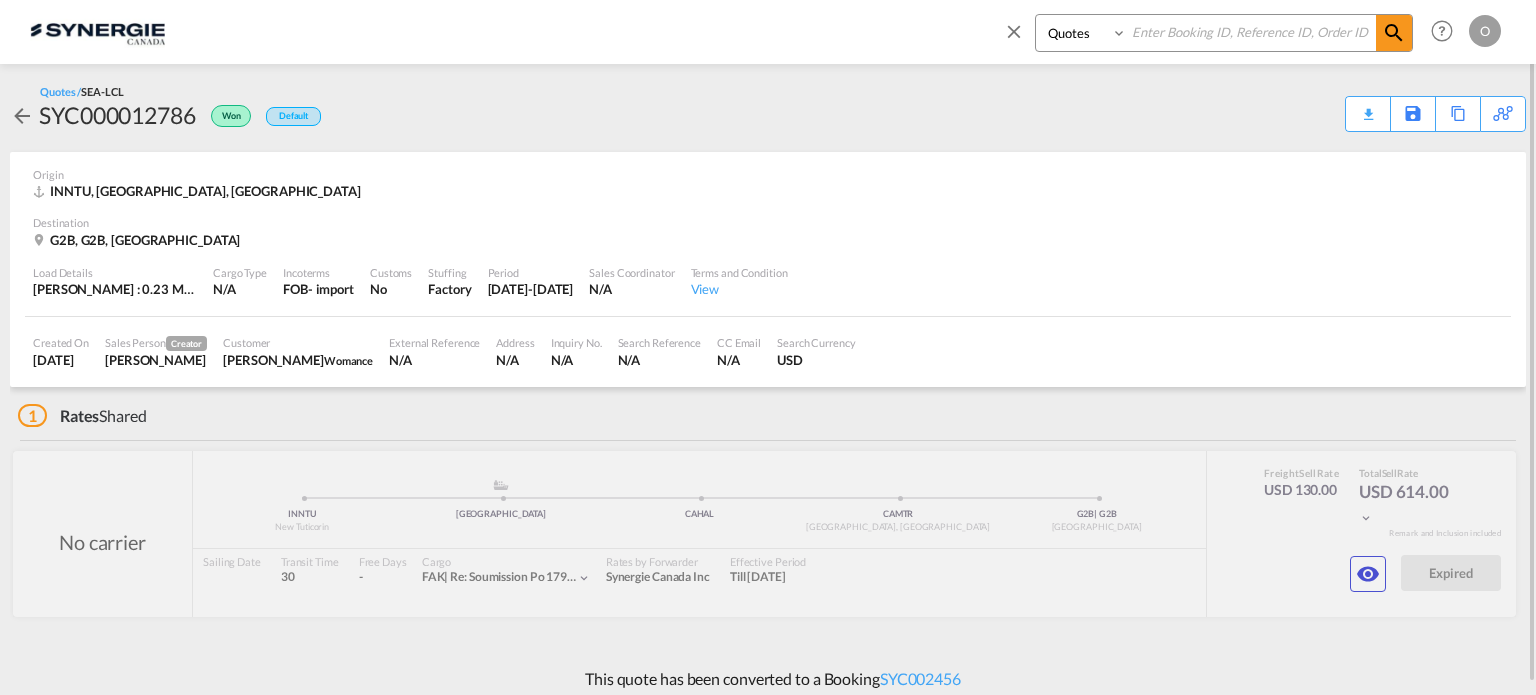 click on "Bookings Quotes Enquiries" at bounding box center [1083, 33] 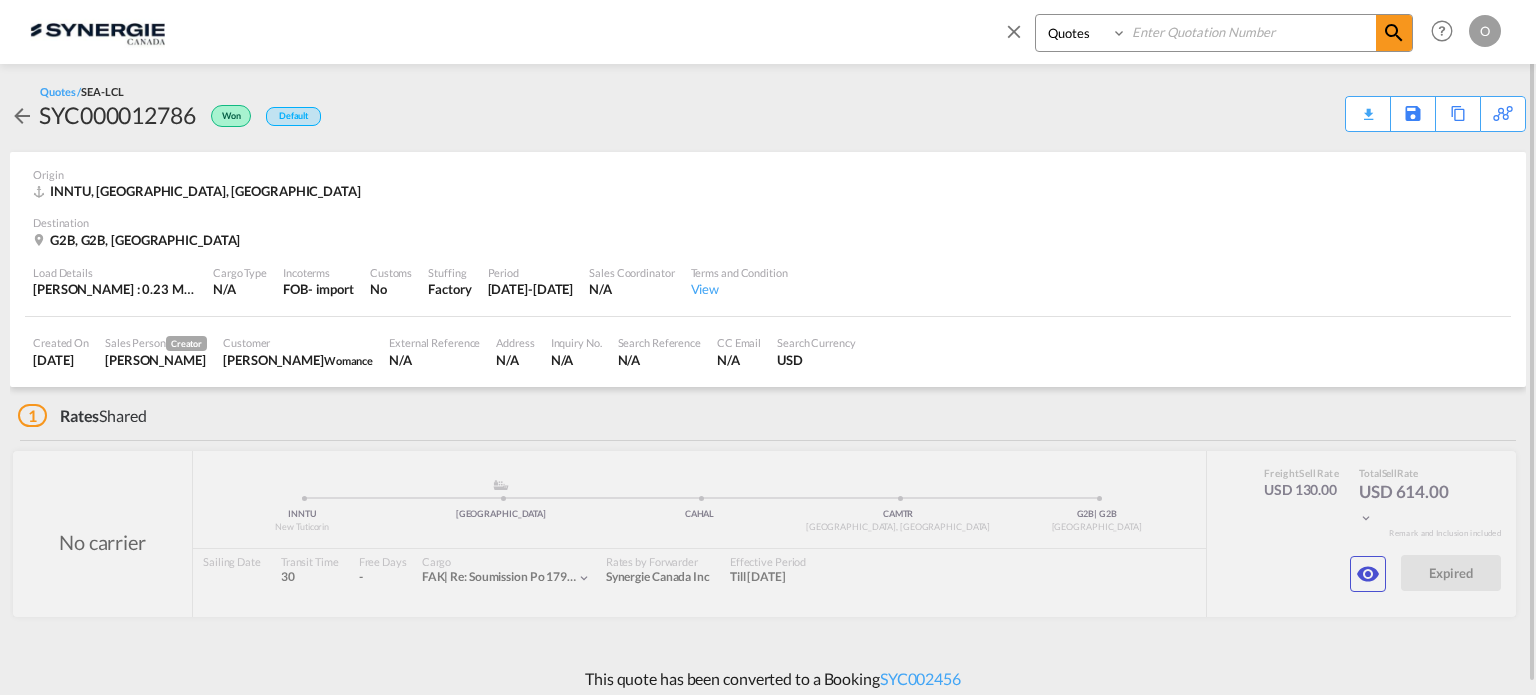 click at bounding box center [1251, 32] 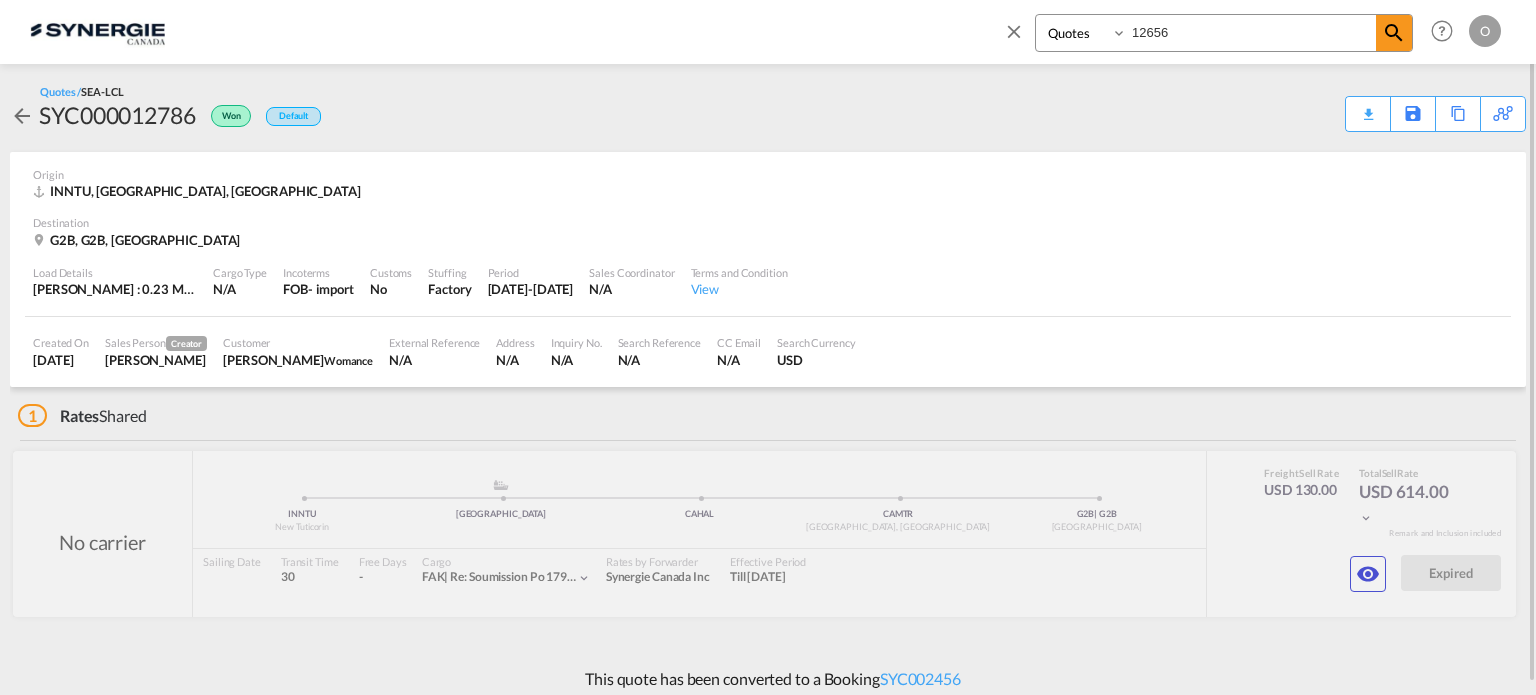 type on "12656" 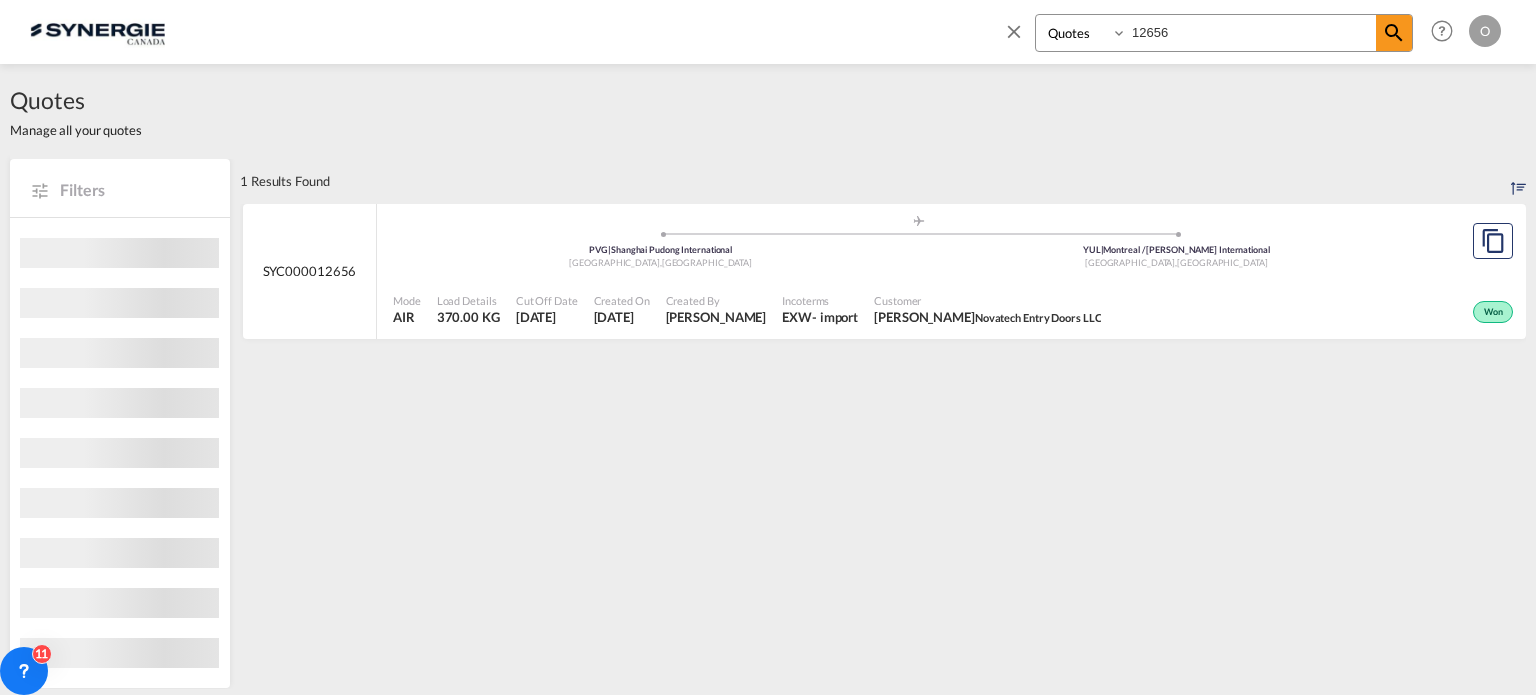 click on "[GEOGRAPHIC_DATA]  ," at bounding box center [1131, 262] 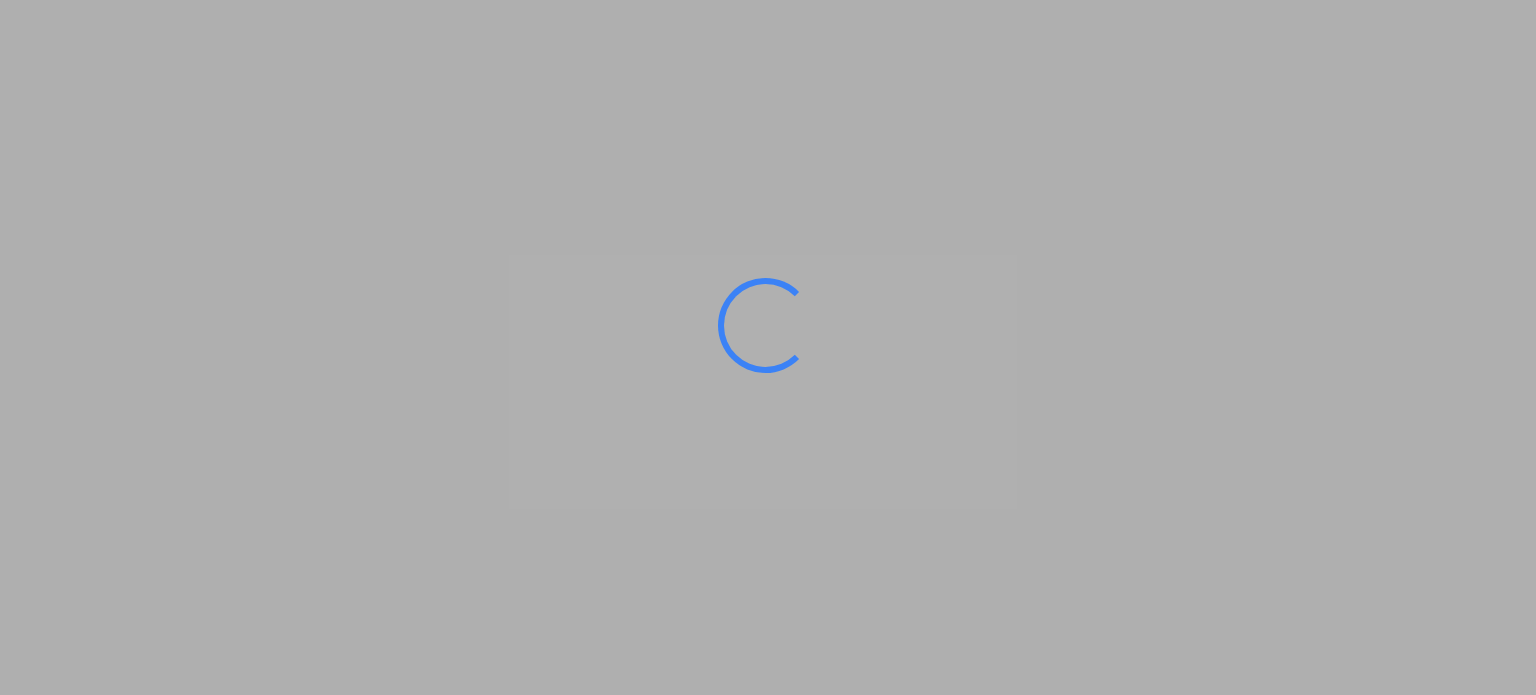 scroll, scrollTop: 0, scrollLeft: 0, axis: both 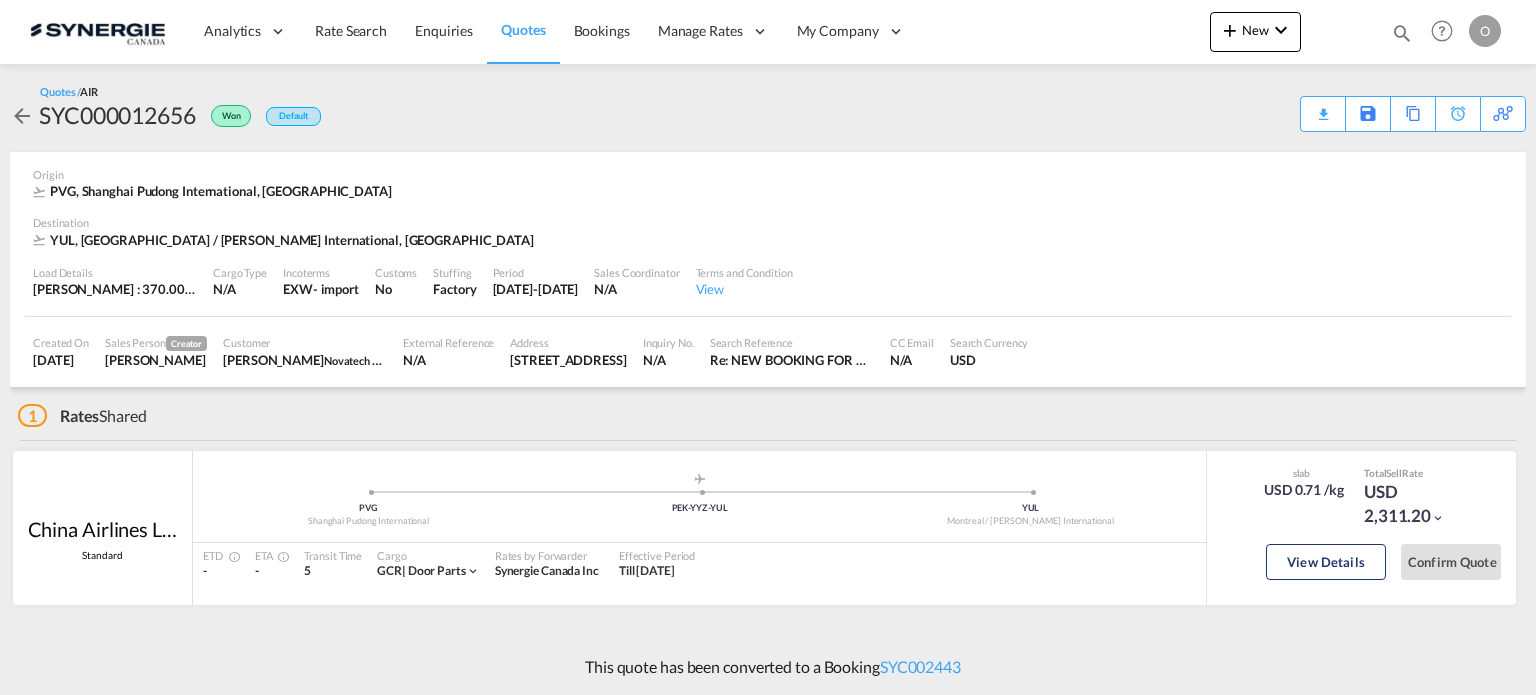 click at bounding box center [1402, 33] 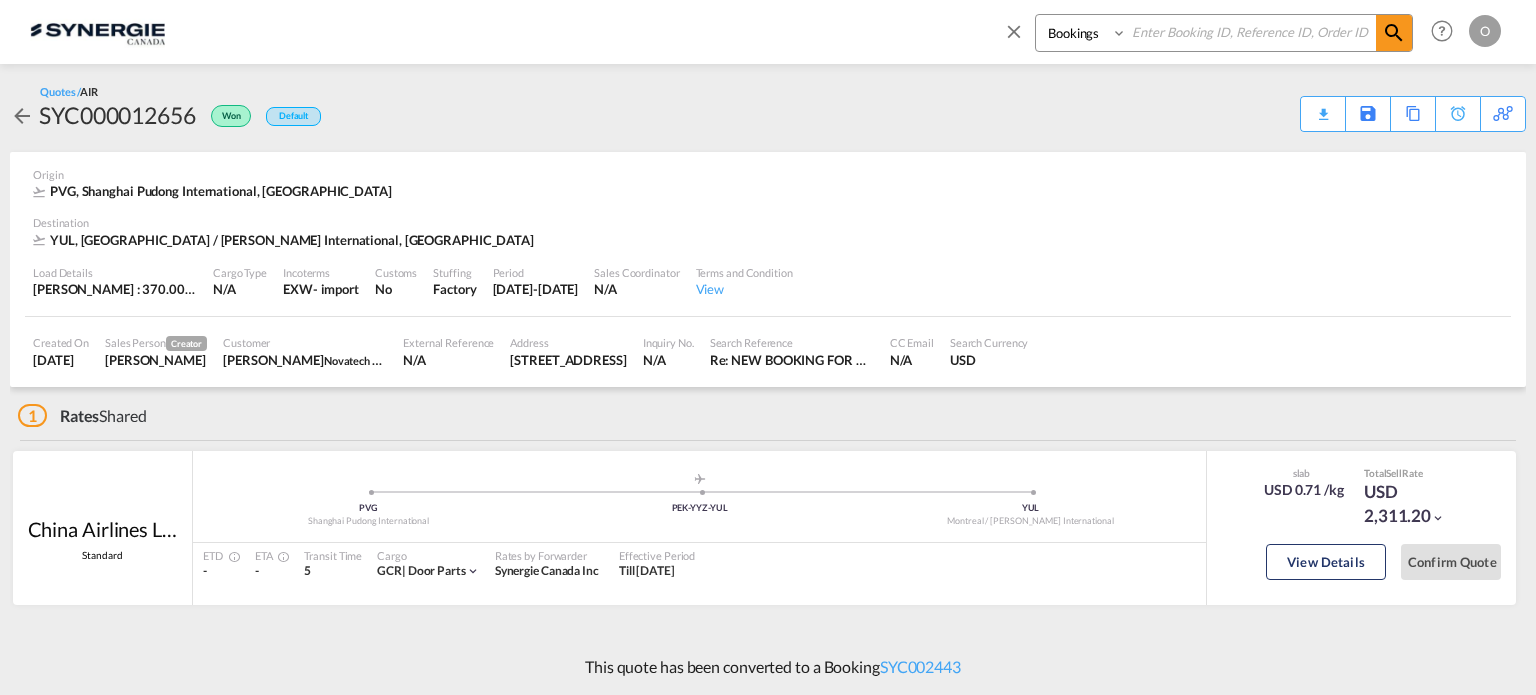 click on "Bookings Quotes Enquiries" at bounding box center [1083, 33] 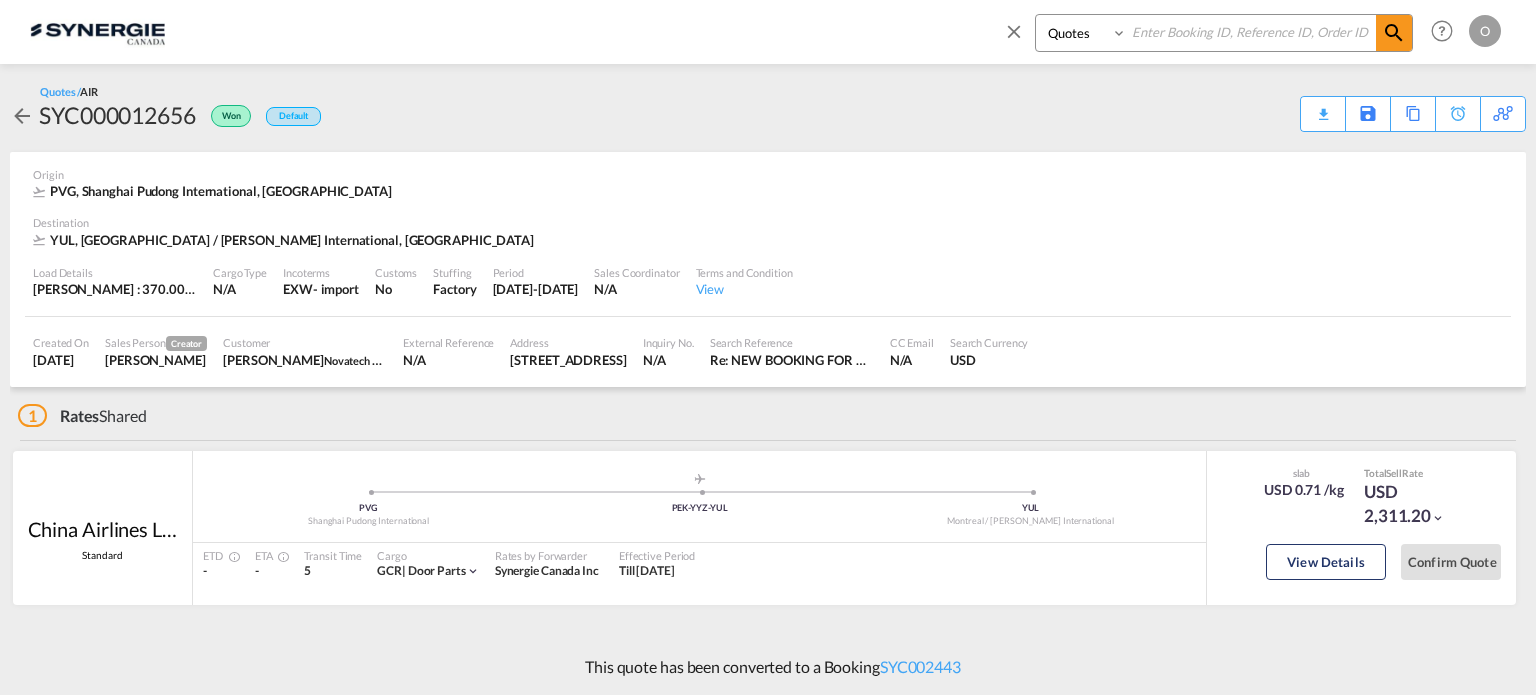 click on "Bookings Quotes Enquiries" at bounding box center (1083, 33) 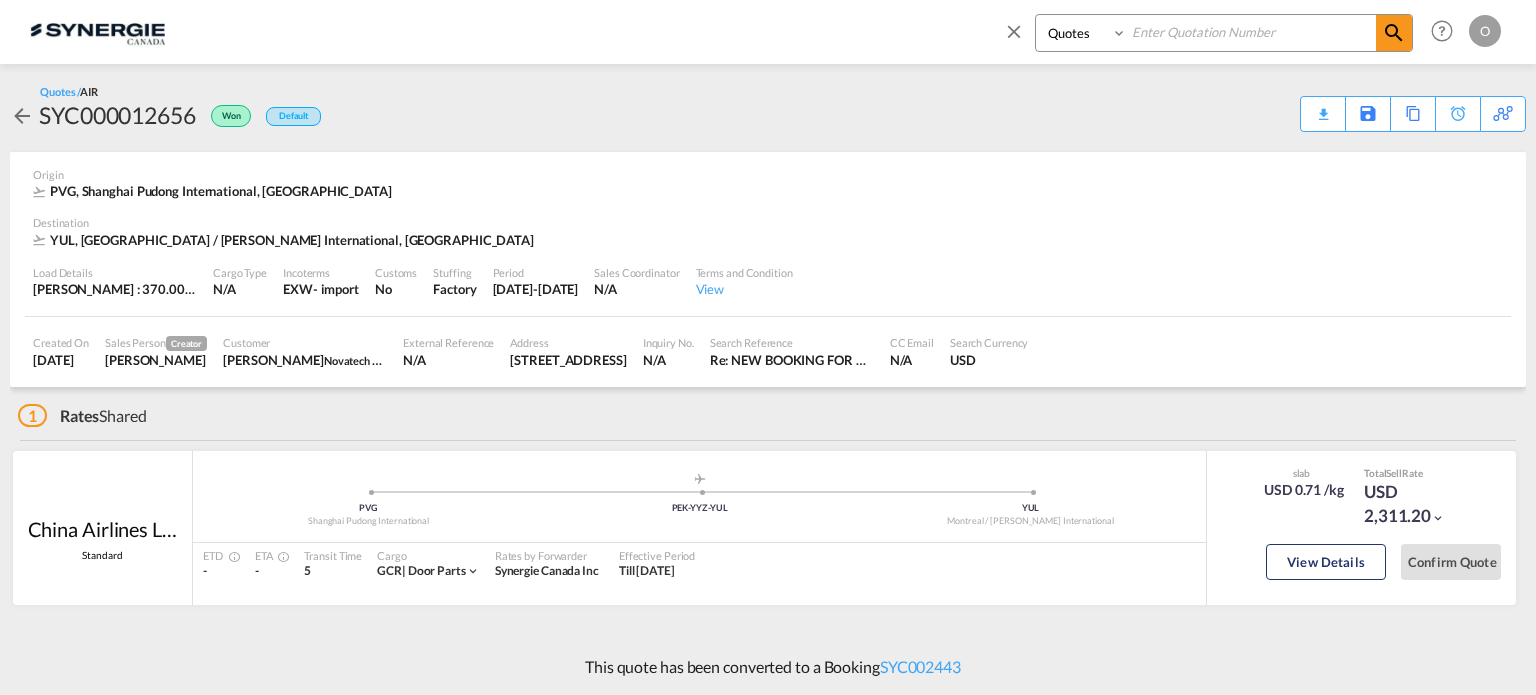 click at bounding box center (1251, 32) 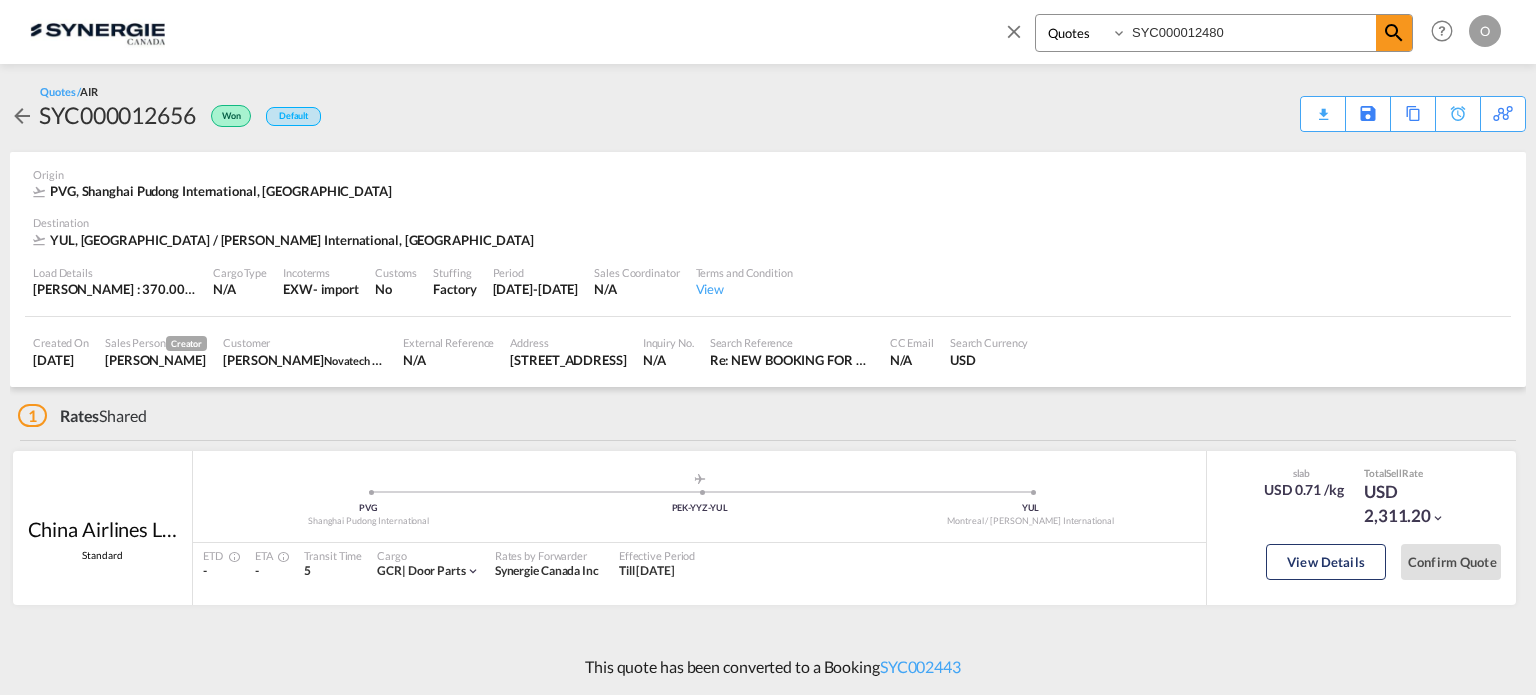 type on "SYC000012480" 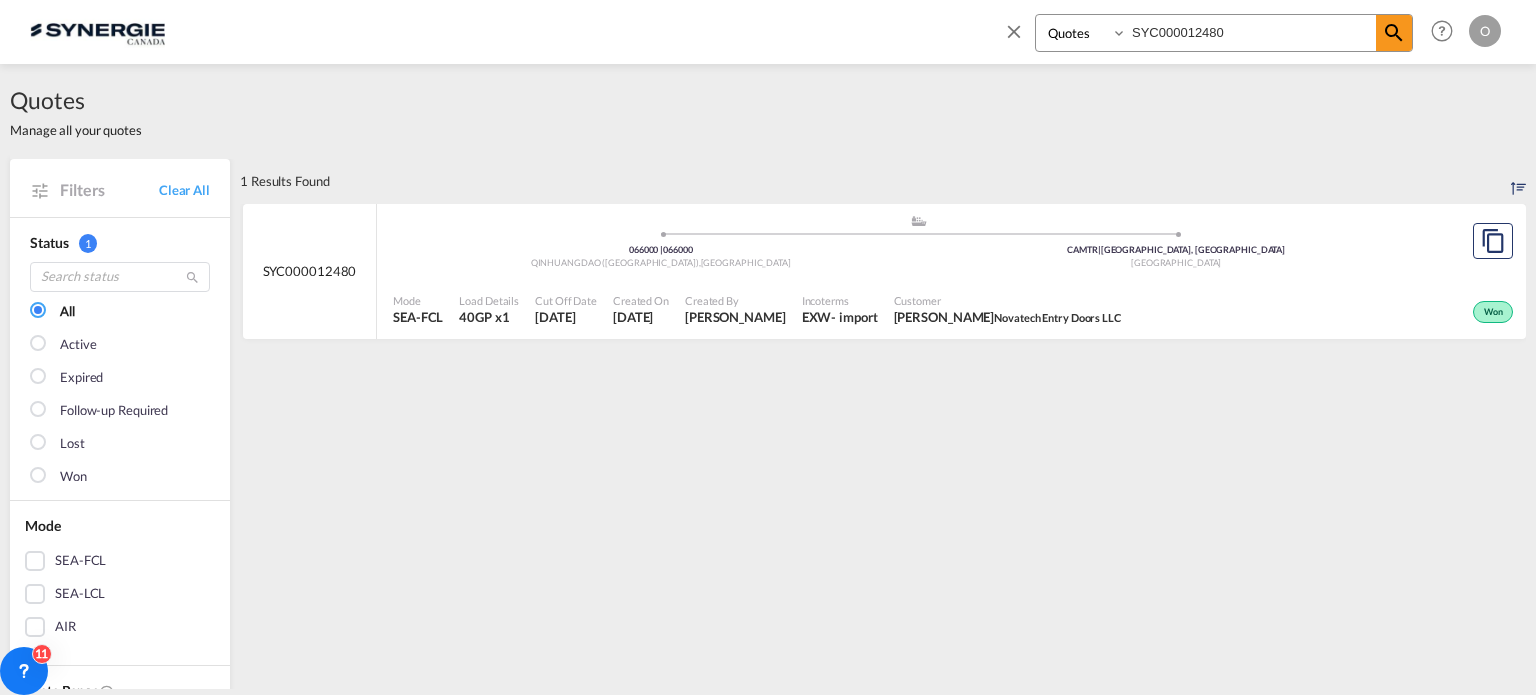 click on "Novatech Entry Doors LLC" at bounding box center [1057, 317] 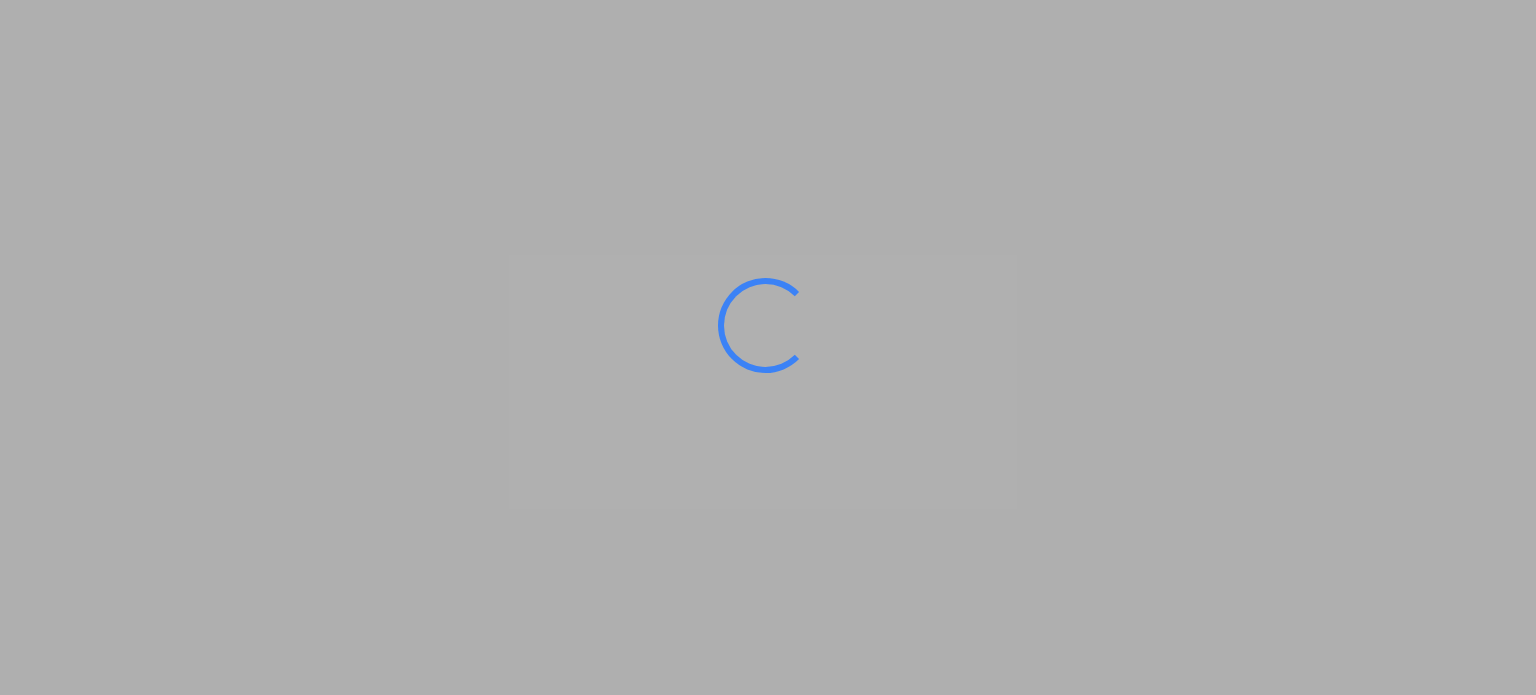 scroll, scrollTop: 0, scrollLeft: 0, axis: both 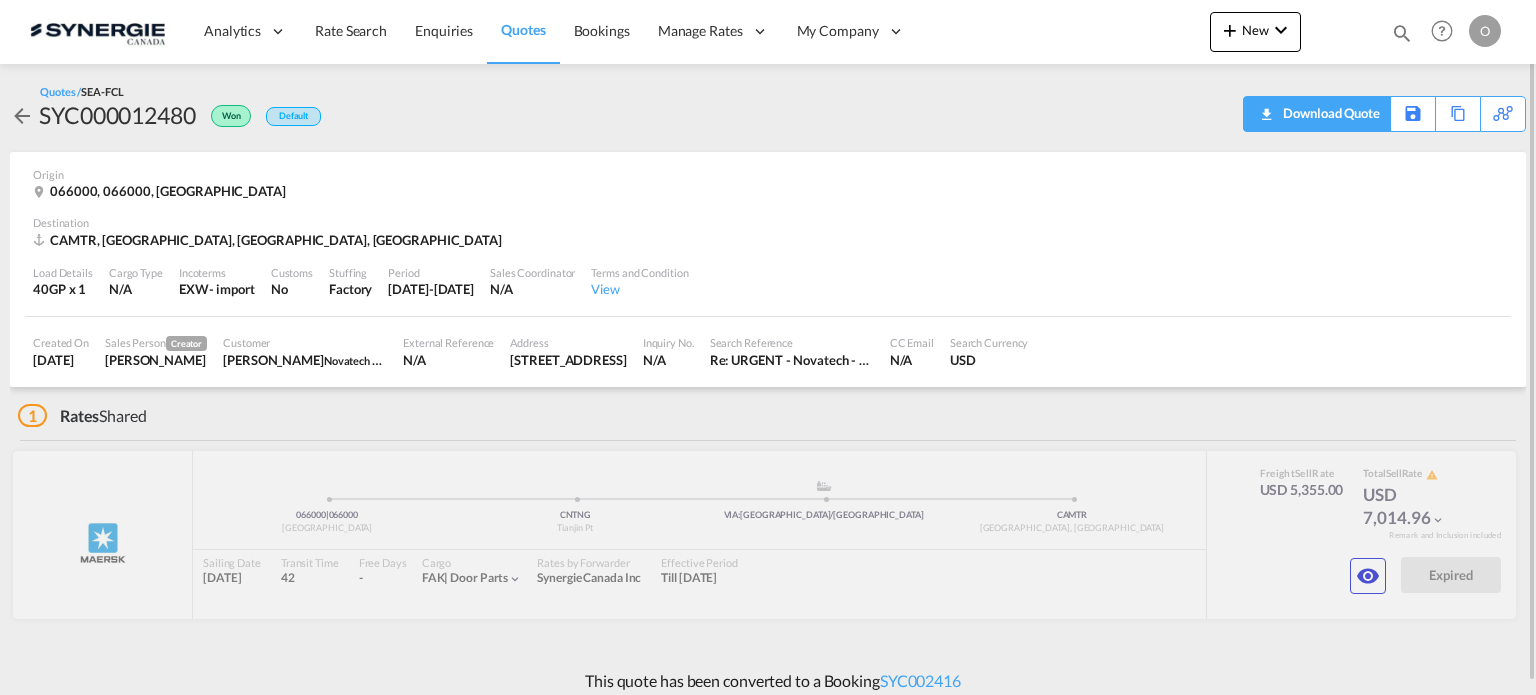 click on "Download Quote" at bounding box center (1329, 113) 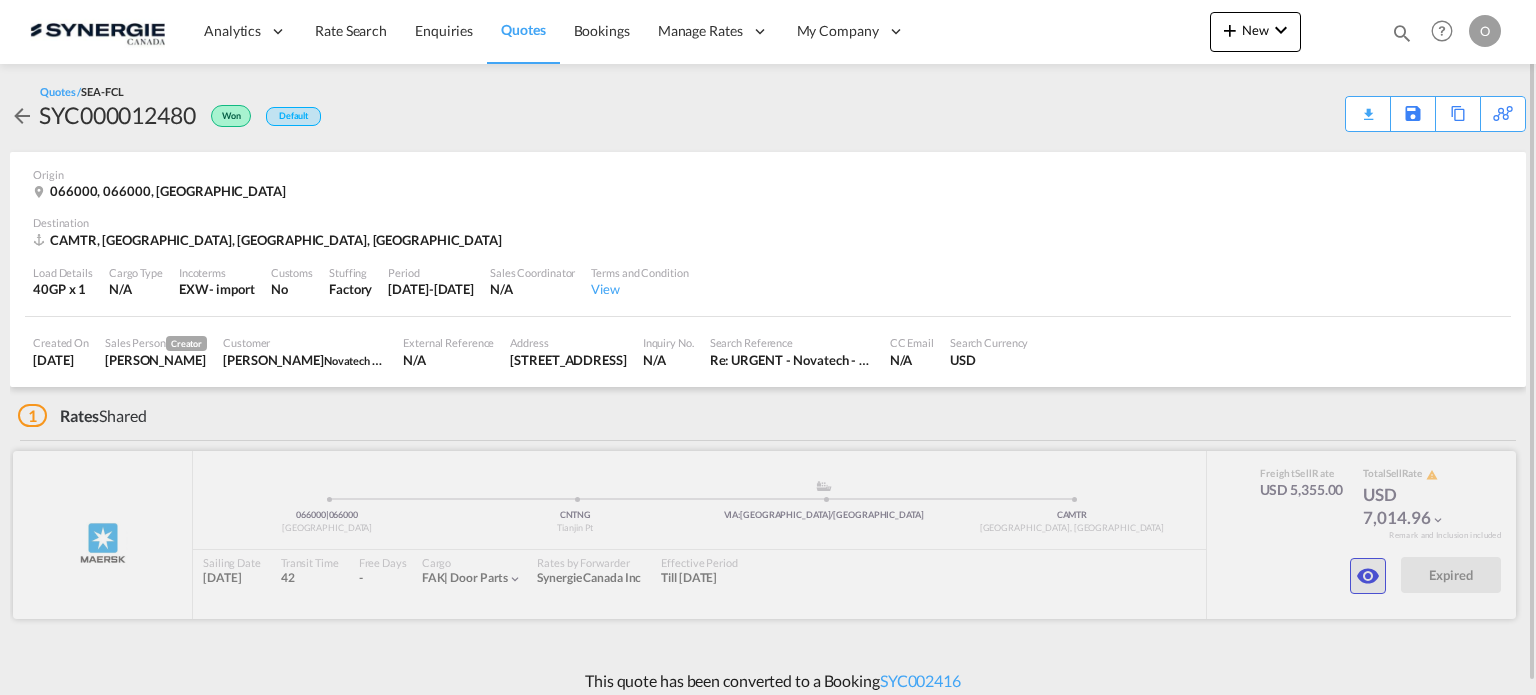 click at bounding box center (1368, 576) 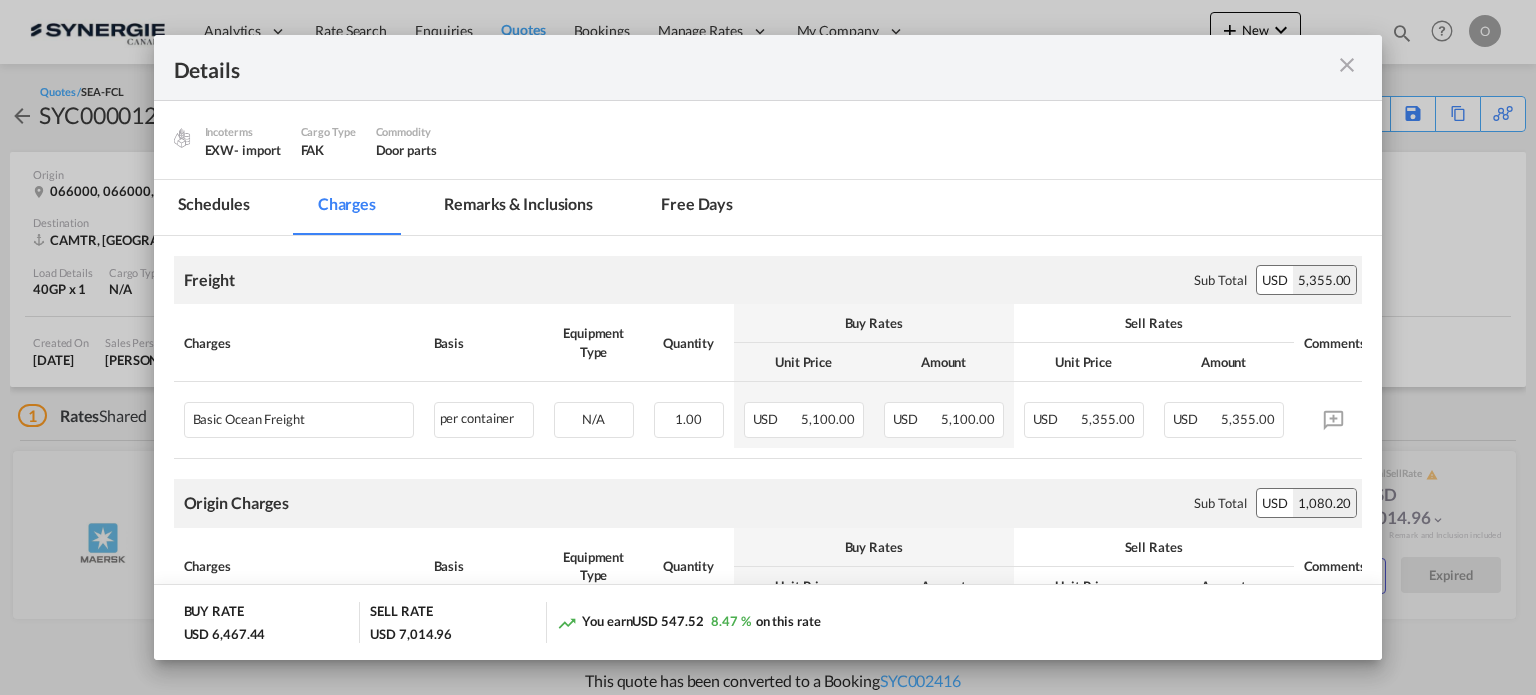 scroll, scrollTop: 300, scrollLeft: 0, axis: vertical 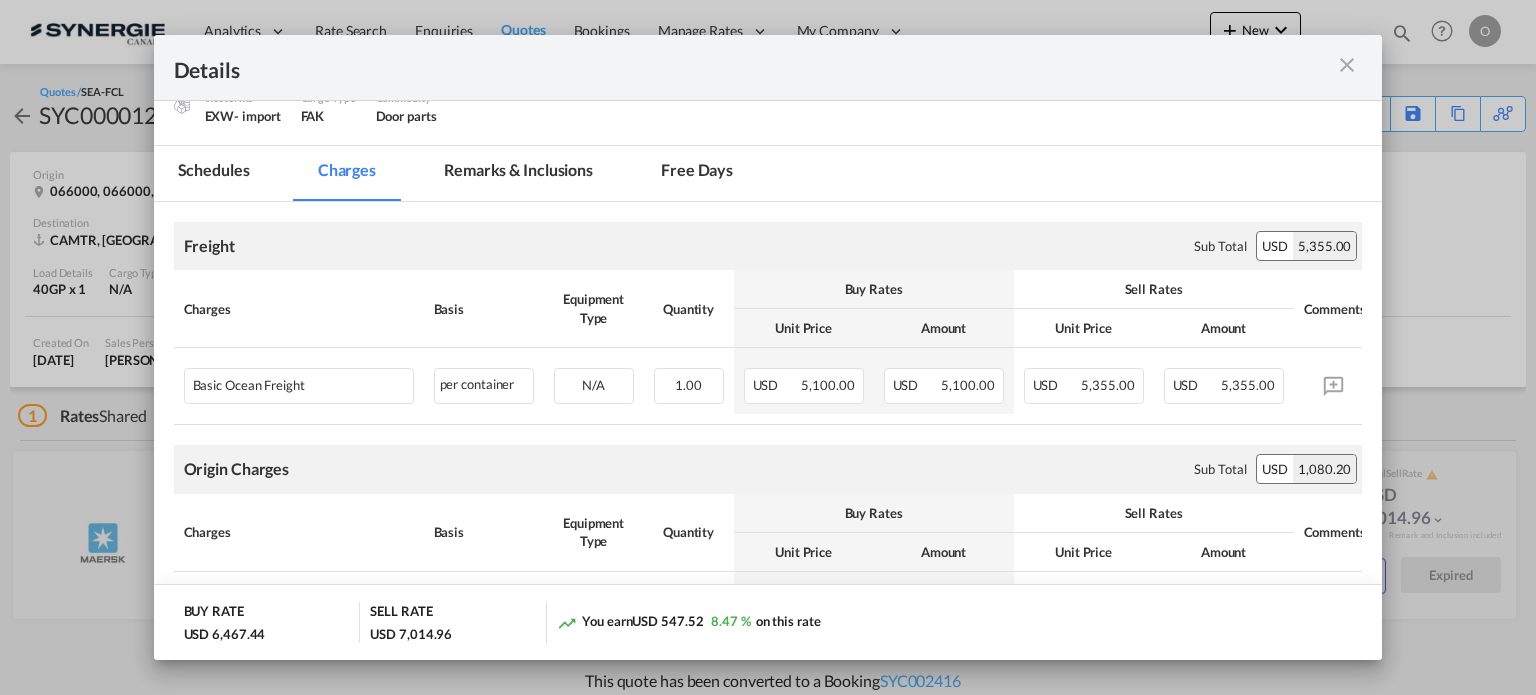 click on "Incoterms EXW
- import
Cargo Type
FAK
Commodity
Door parts" at bounding box center (768, 102) 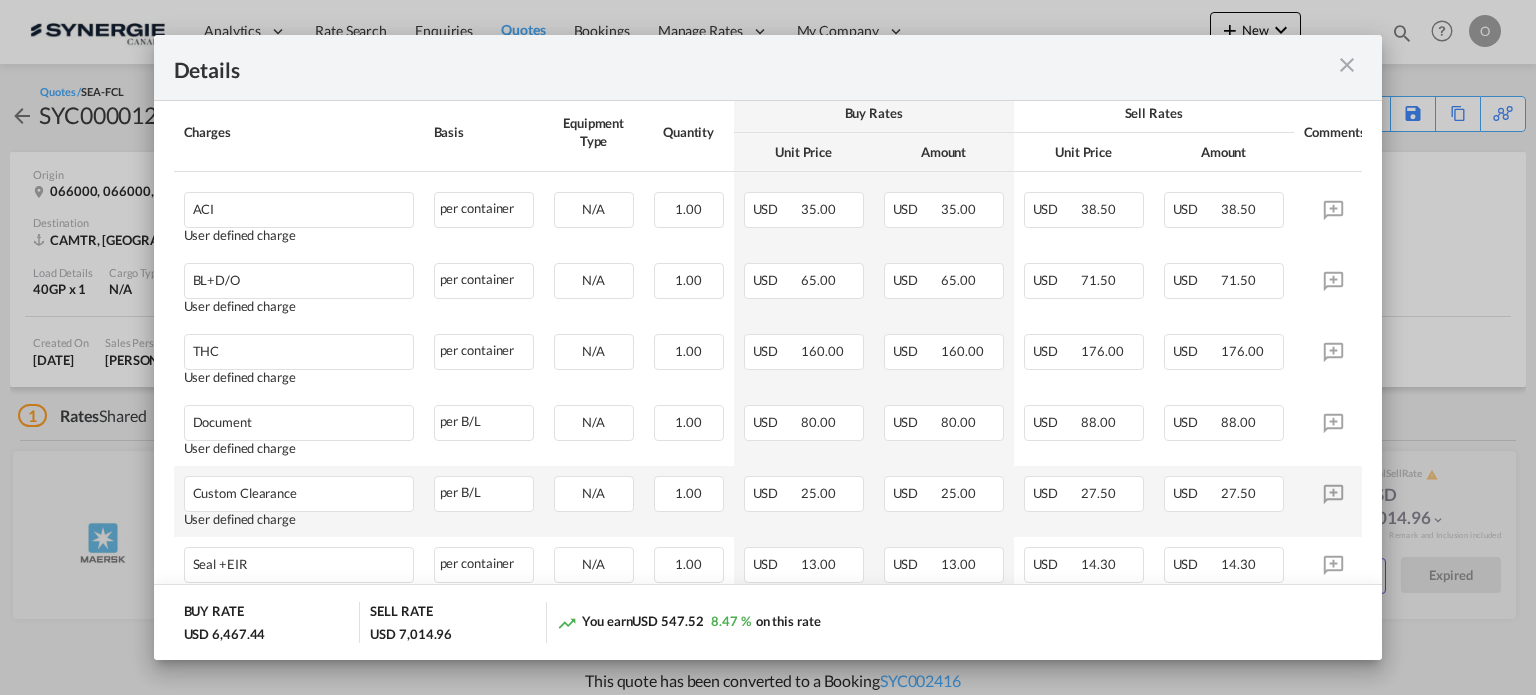 scroll, scrollTop: 600, scrollLeft: 0, axis: vertical 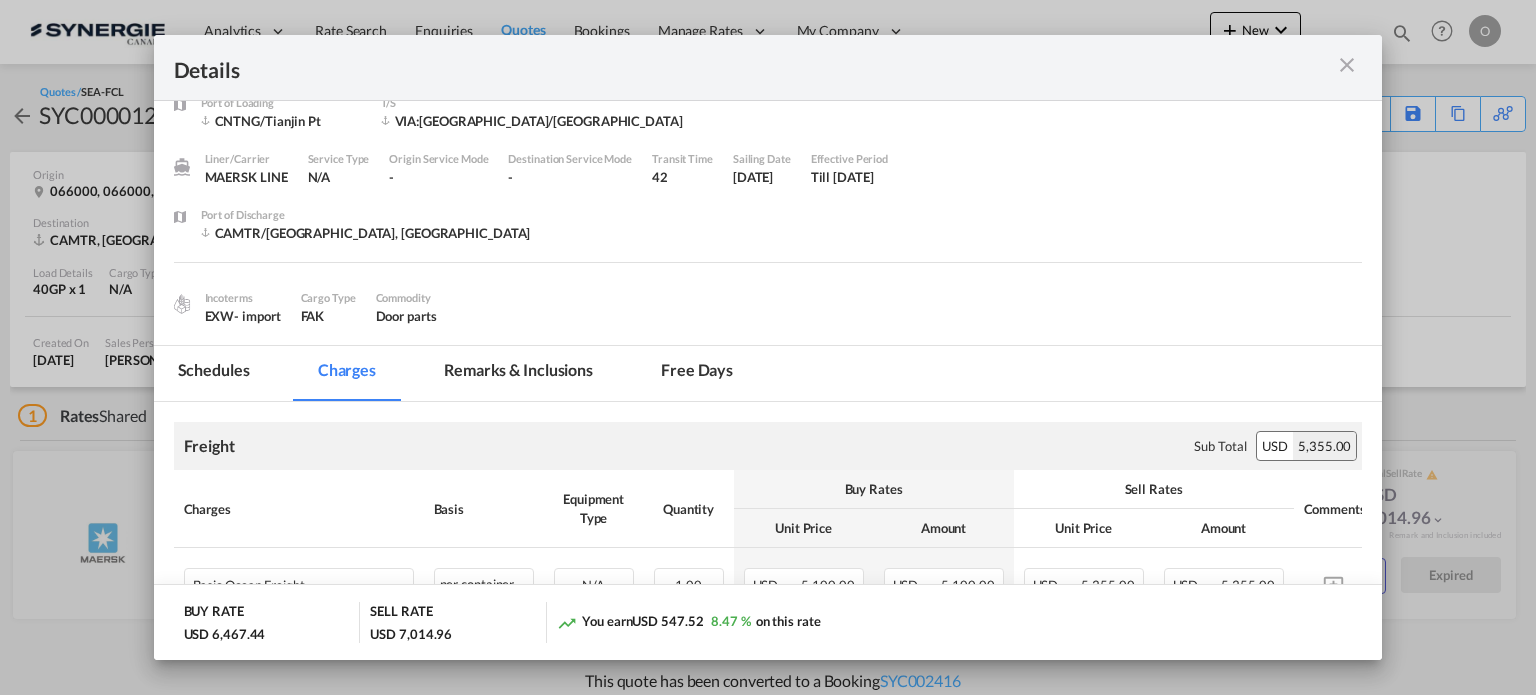 click on "Remarks & Inclusions" at bounding box center (518, 373) 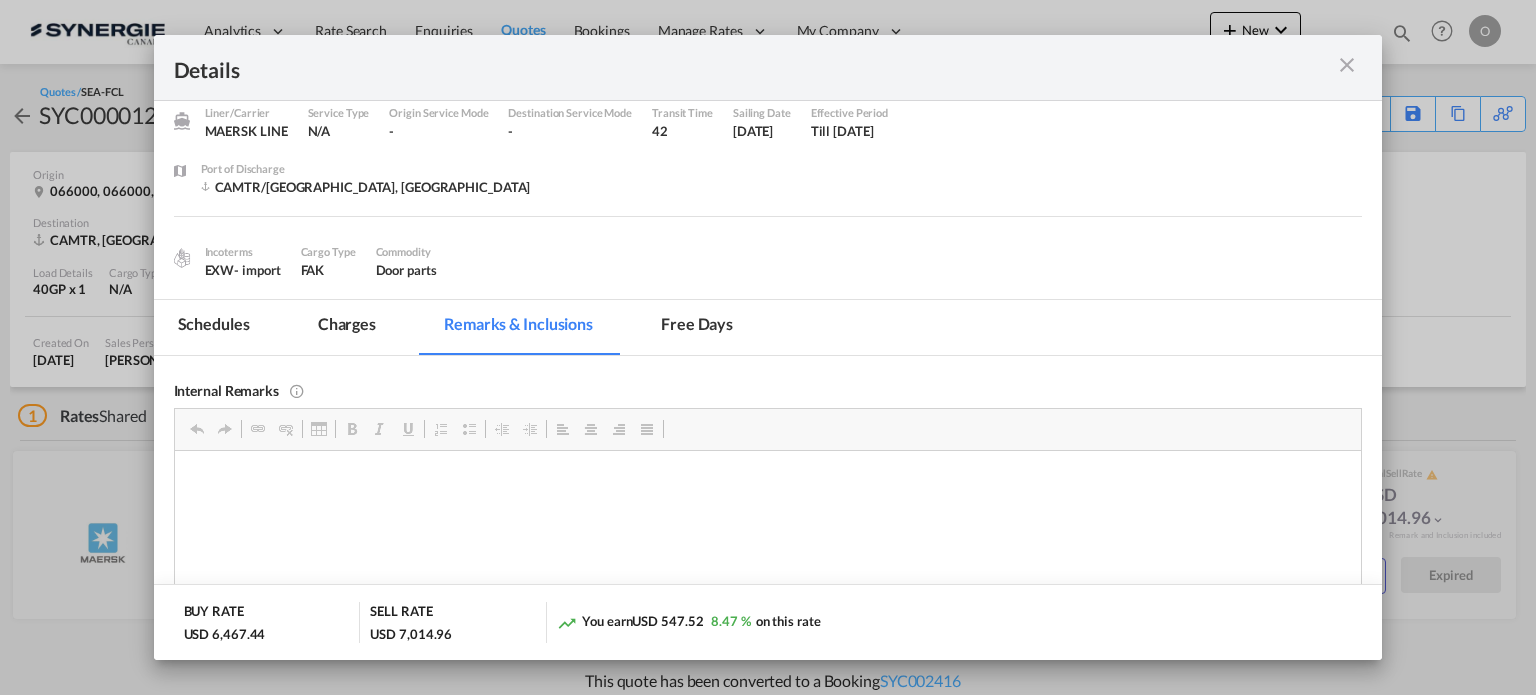 scroll, scrollTop: 161, scrollLeft: 0, axis: vertical 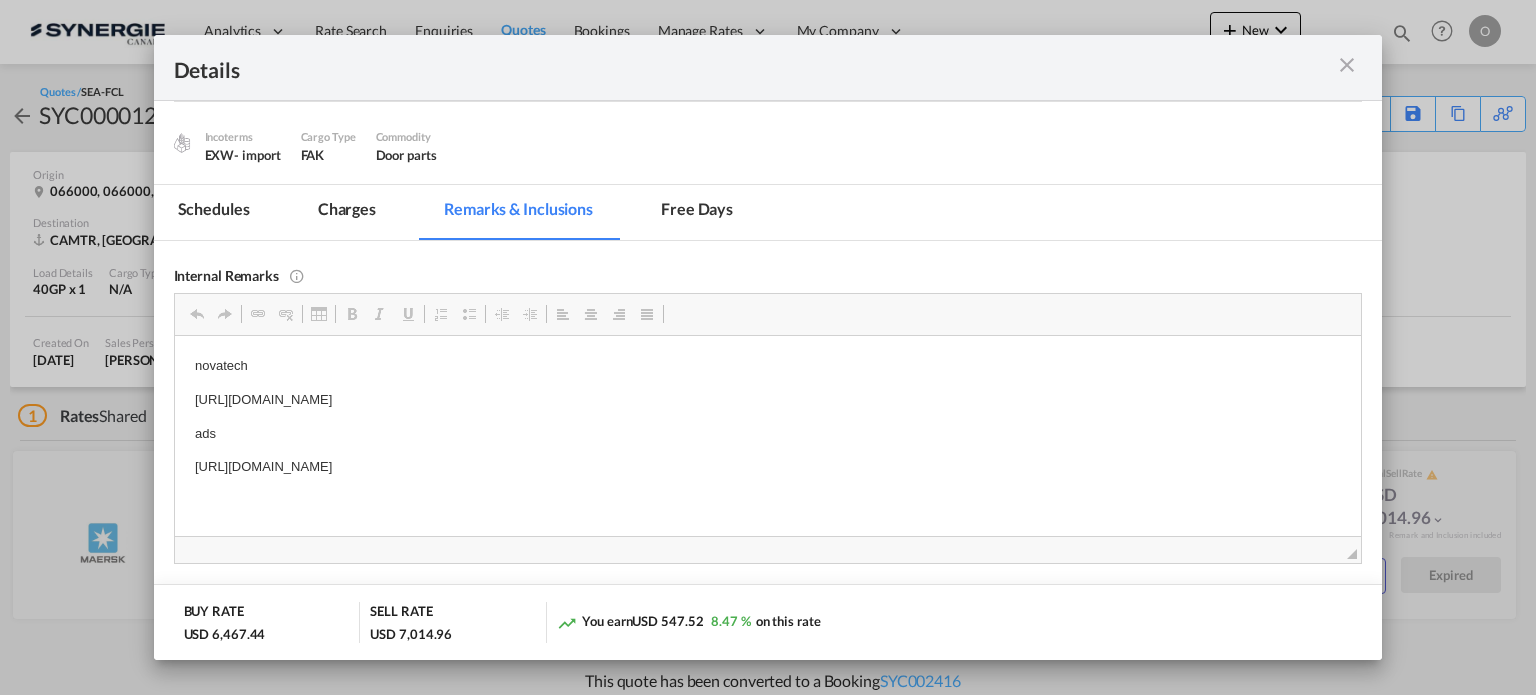 click on "[URL][DOMAIN_NAME]" at bounding box center [767, 466] 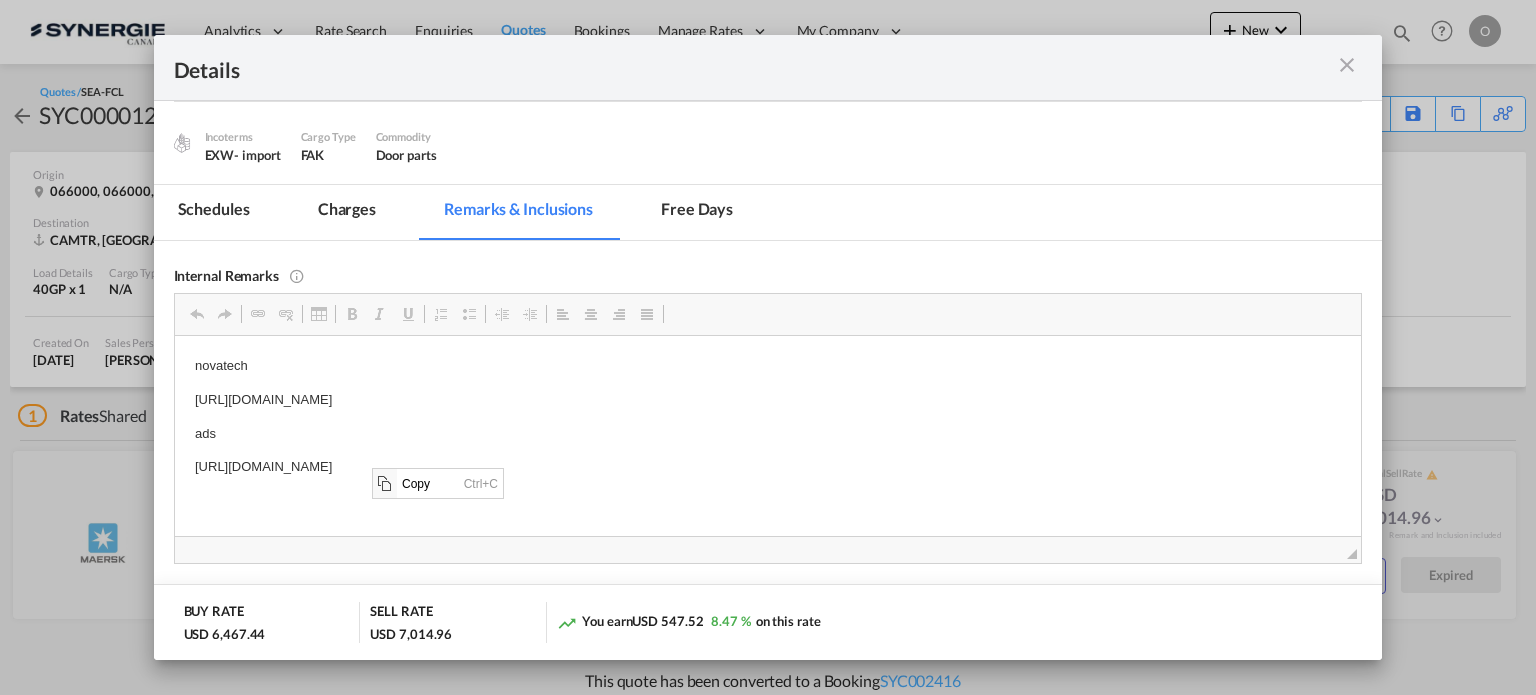 scroll, scrollTop: 0, scrollLeft: 0, axis: both 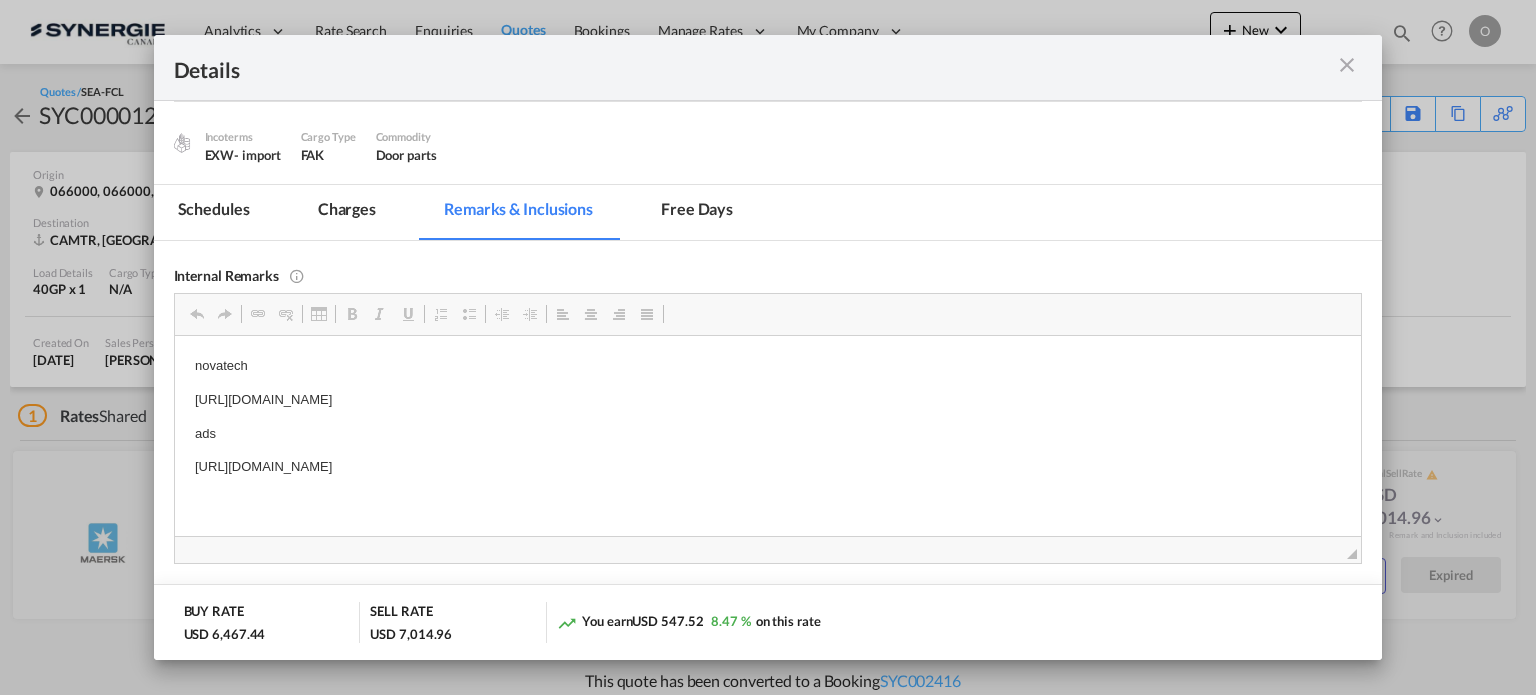 click on "[URL][DOMAIN_NAME]" at bounding box center (767, 466) 